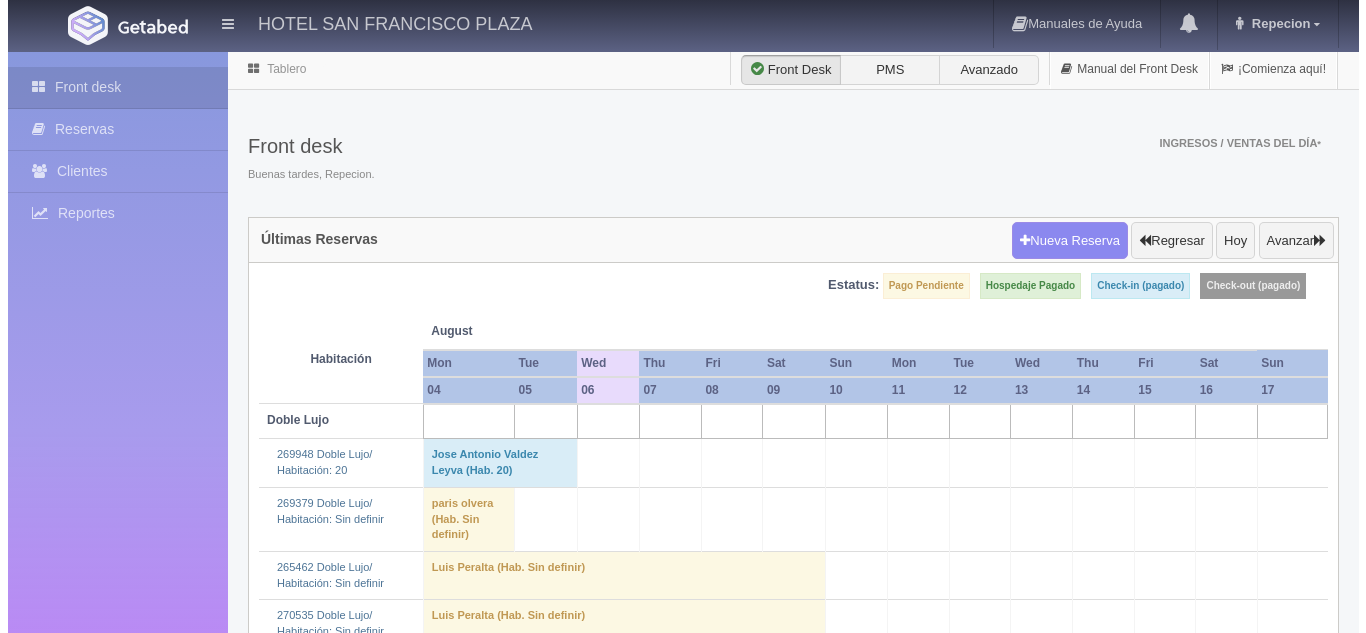 scroll, scrollTop: 0, scrollLeft: 0, axis: both 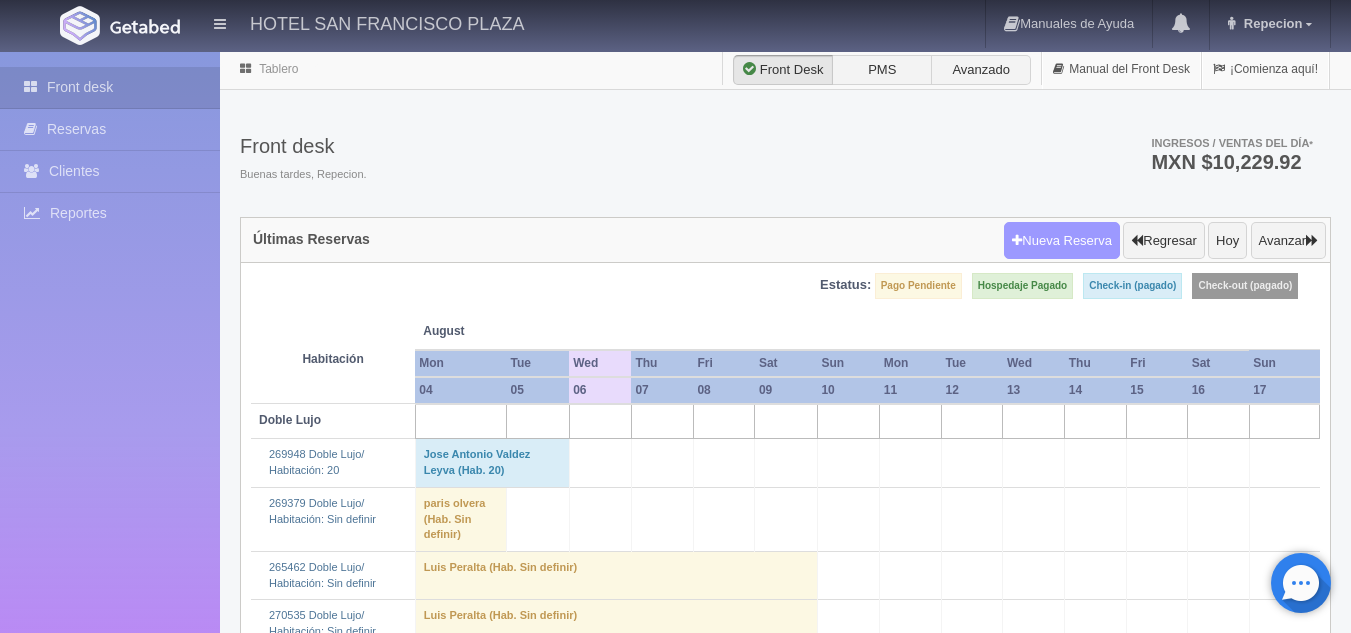 click on "Nueva Reserva" at bounding box center (1062, 241) 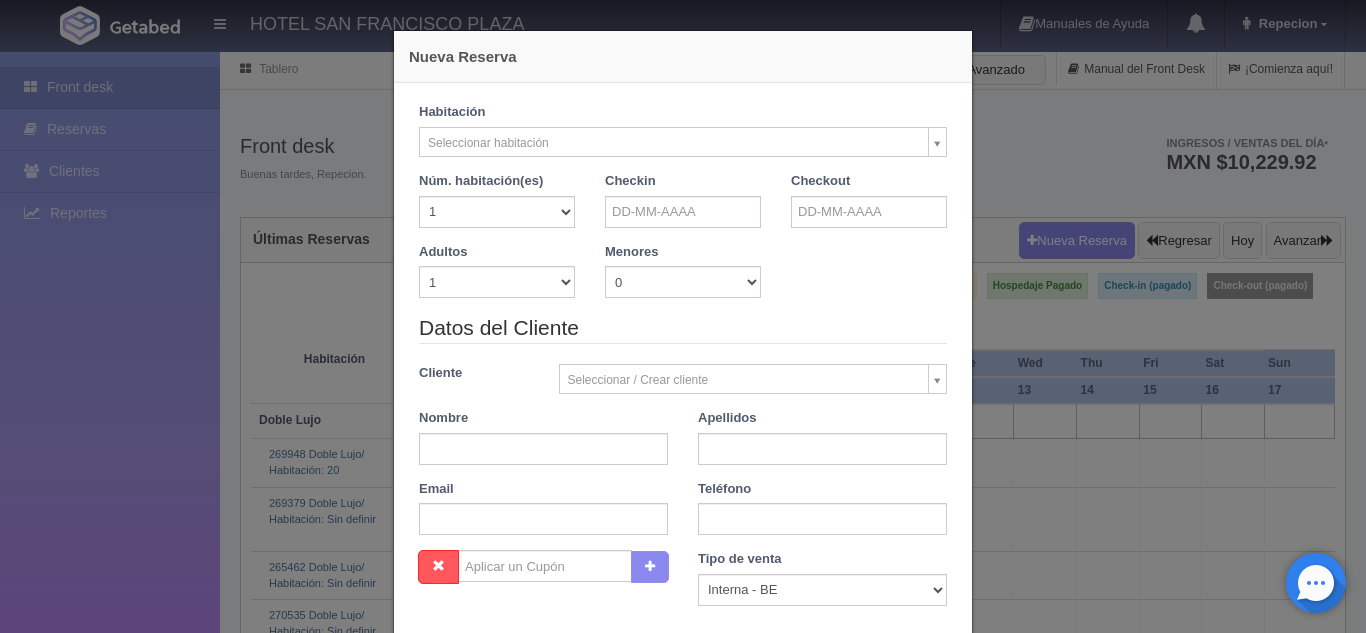 checkbox on "false" 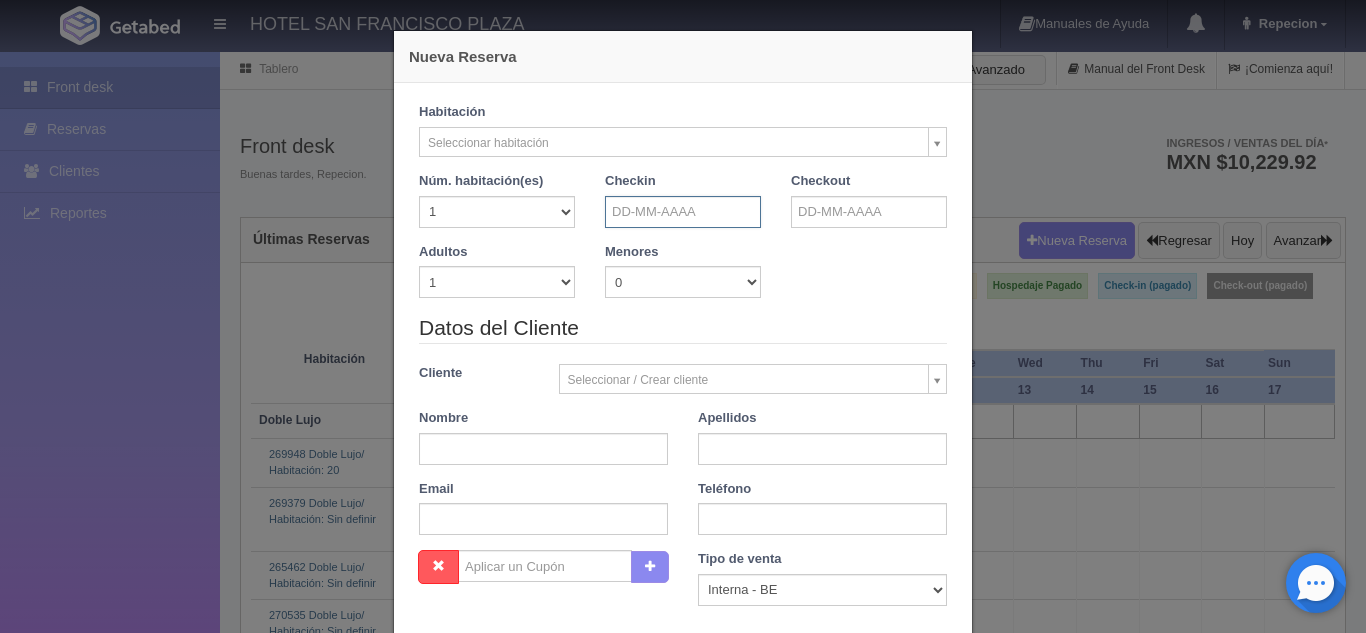 click at bounding box center [683, 212] 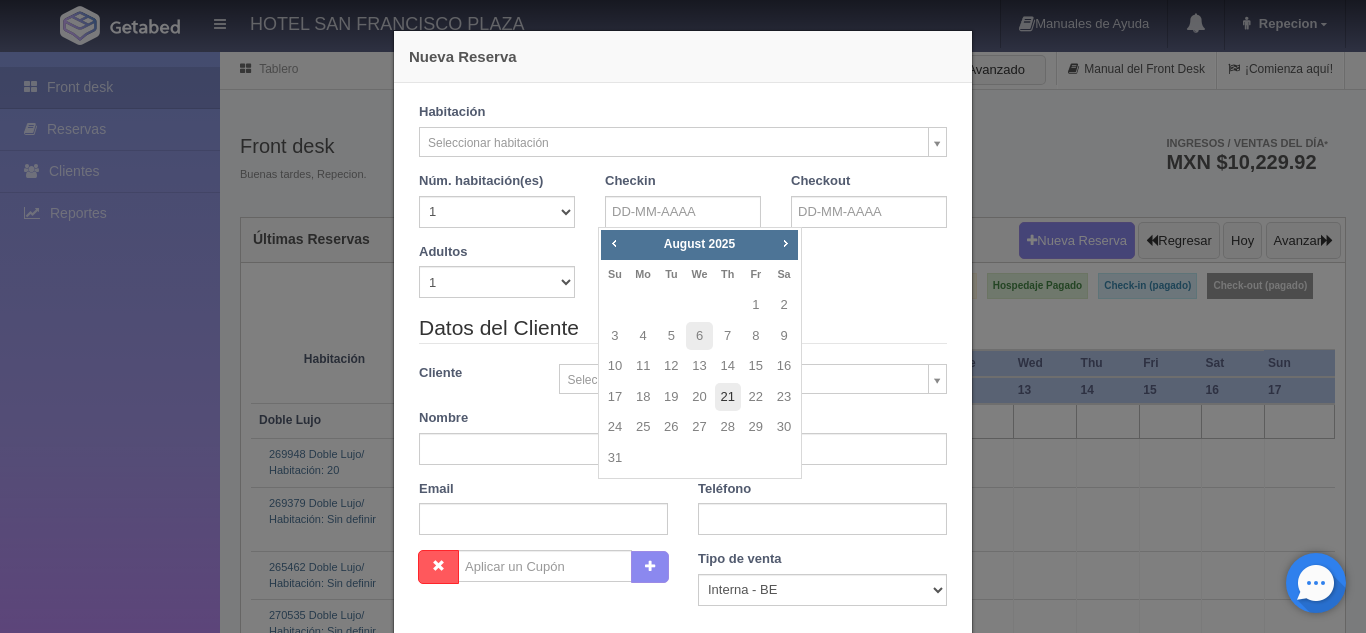 click on "21" at bounding box center (728, 397) 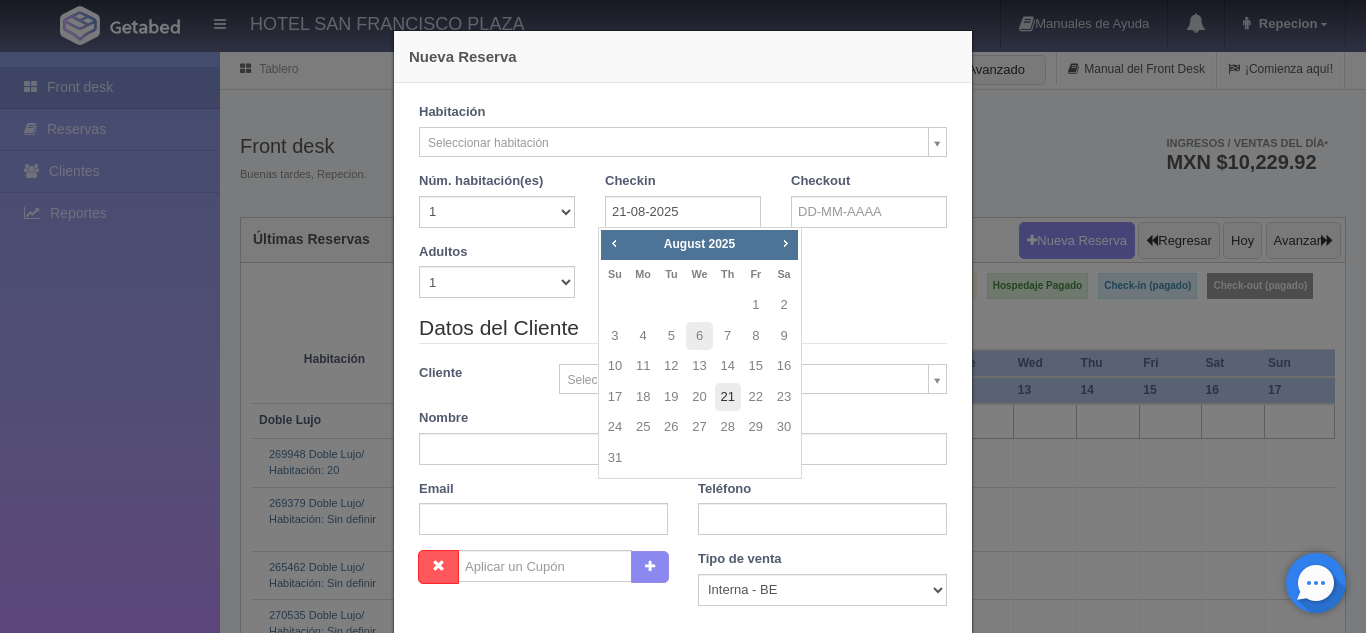checkbox on "false" 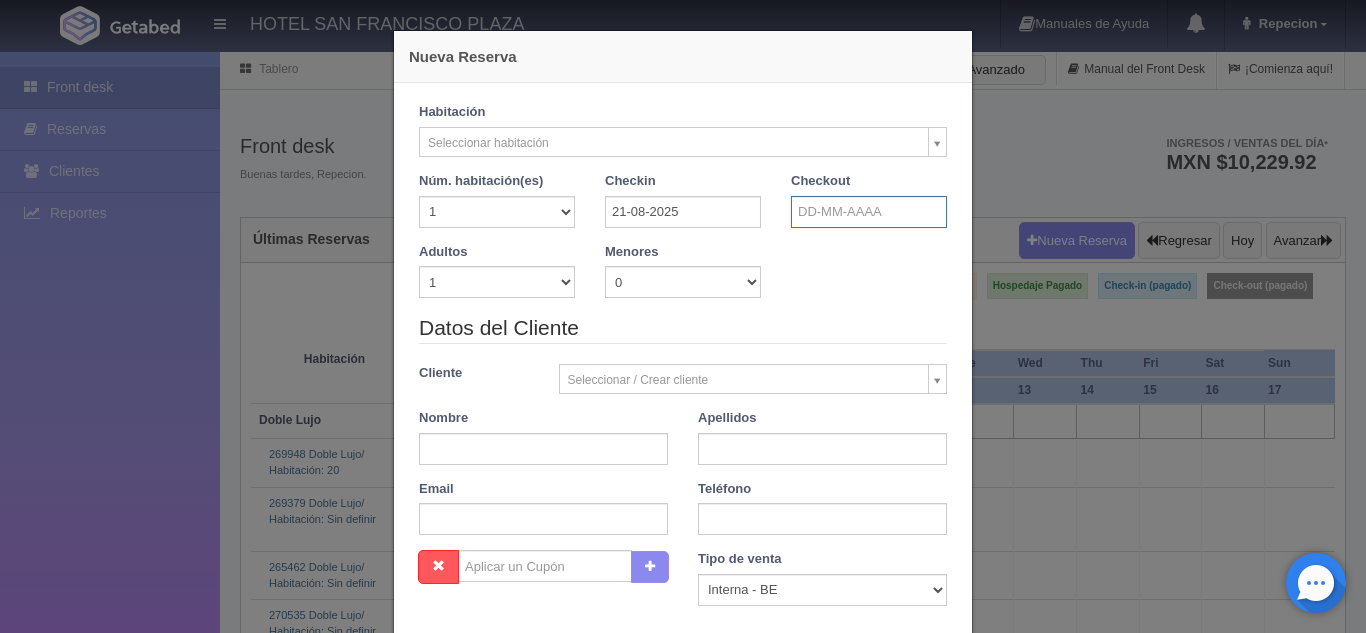 drag, startPoint x: 810, startPoint y: 212, endPoint x: 789, endPoint y: 226, distance: 25.23886 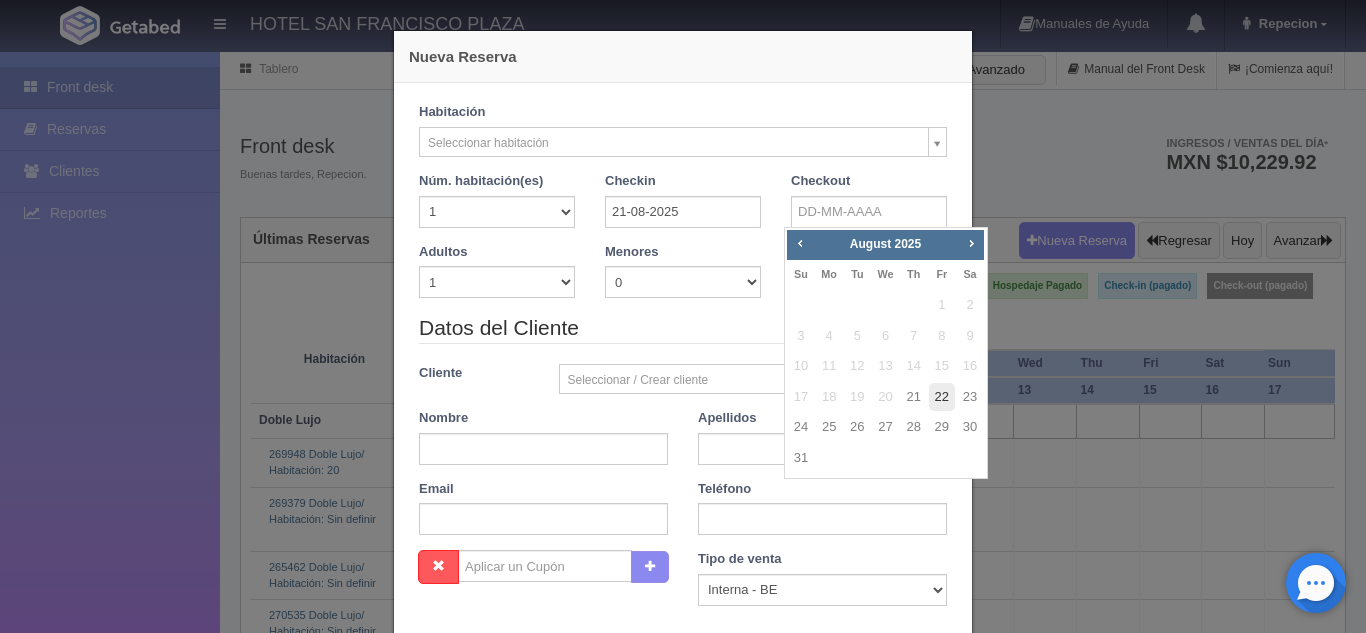 click on "22" at bounding box center (942, 397) 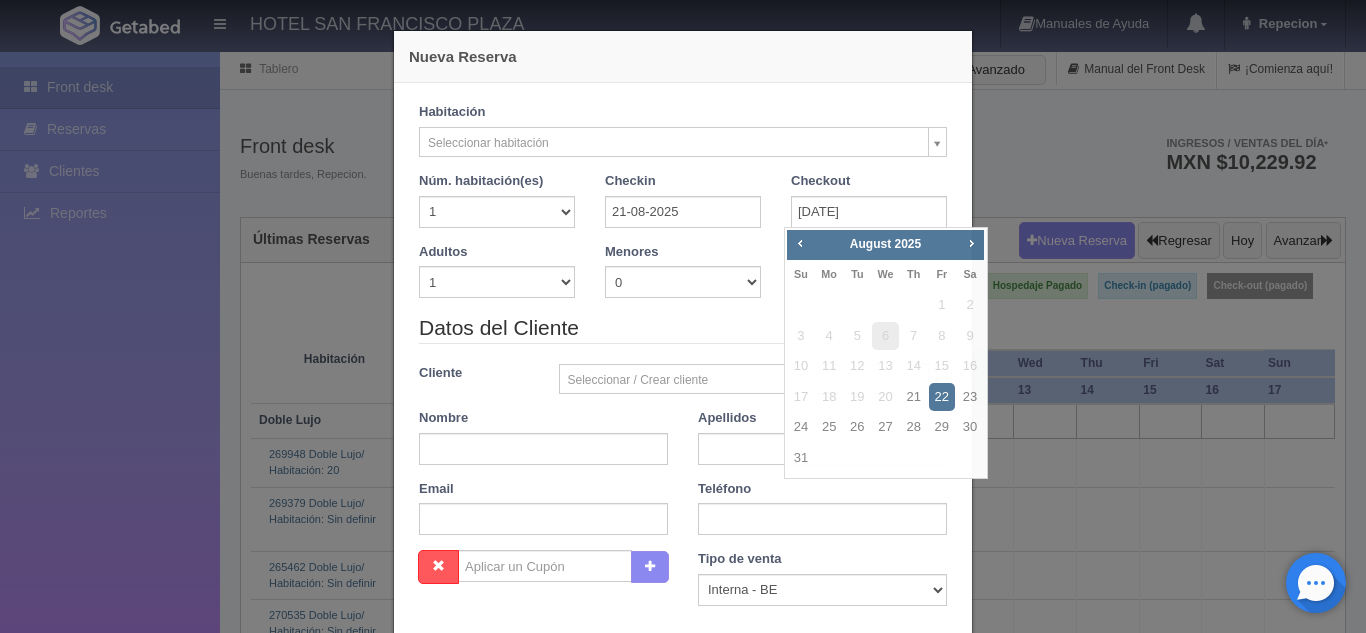 checkbox on "false" 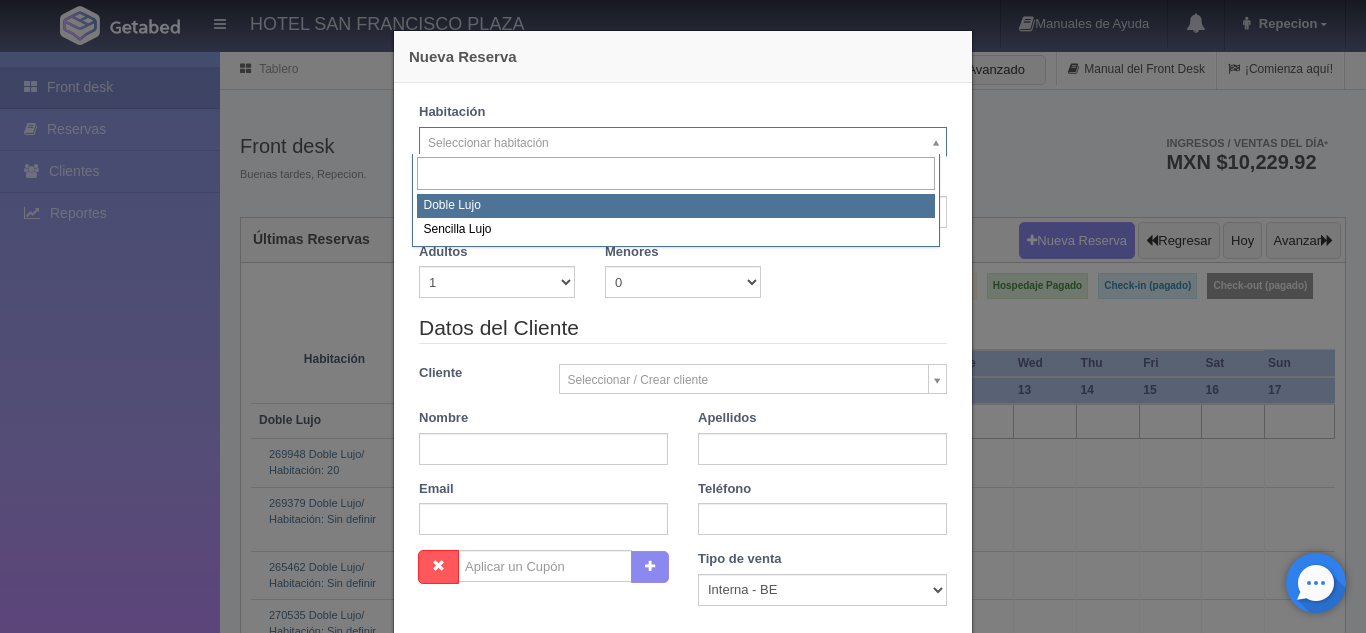 click on "HOTEL SAN FRANCISCO PLAZA
Manuales de Ayuda
Actualizaciones recientes
Repecion
Mi Perfil
Salir / Log Out
Procesando...
Front desk
Reservas
Clientes
Reportes
Reporte del día
Concentrado de ventas
Analíticas y revenue
Tablero" at bounding box center [683, 1914] 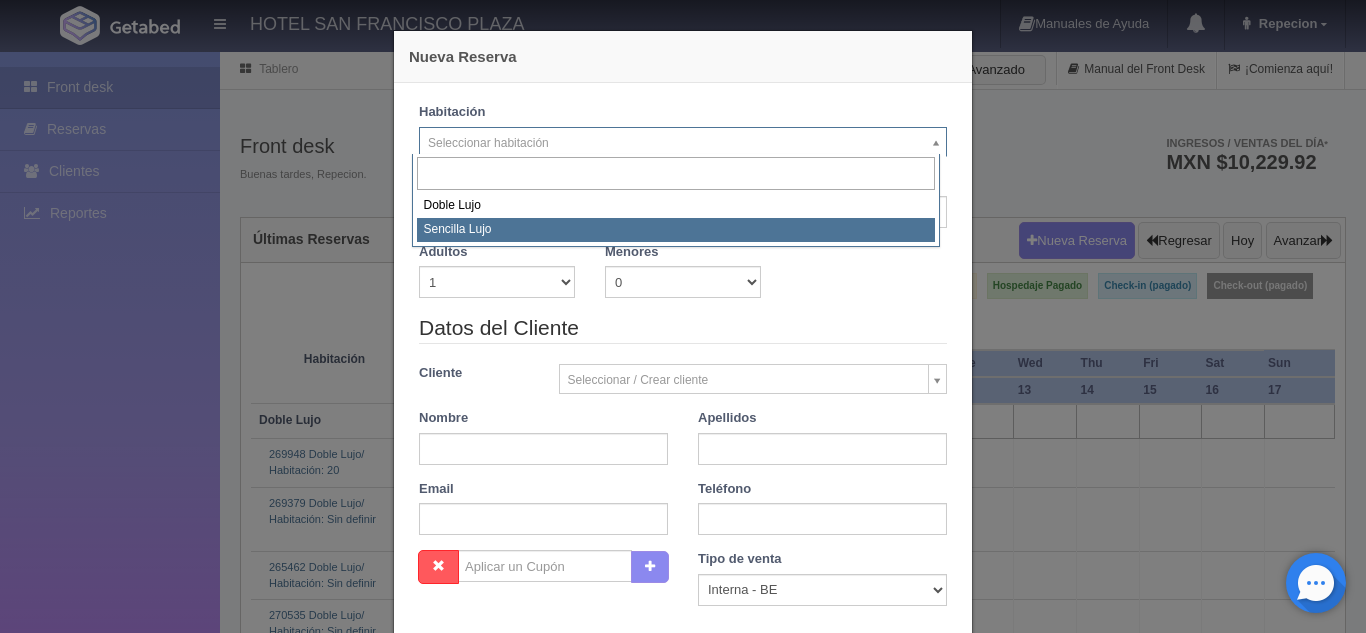 select on "576" 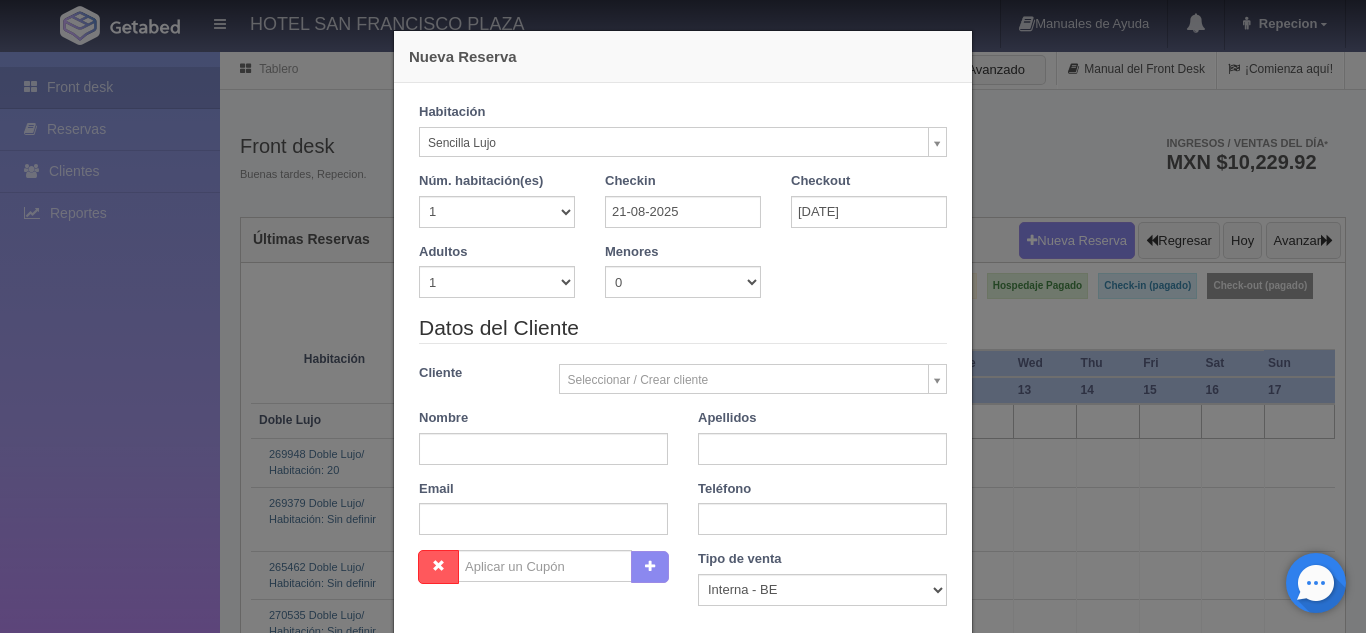 checkbox on "false" 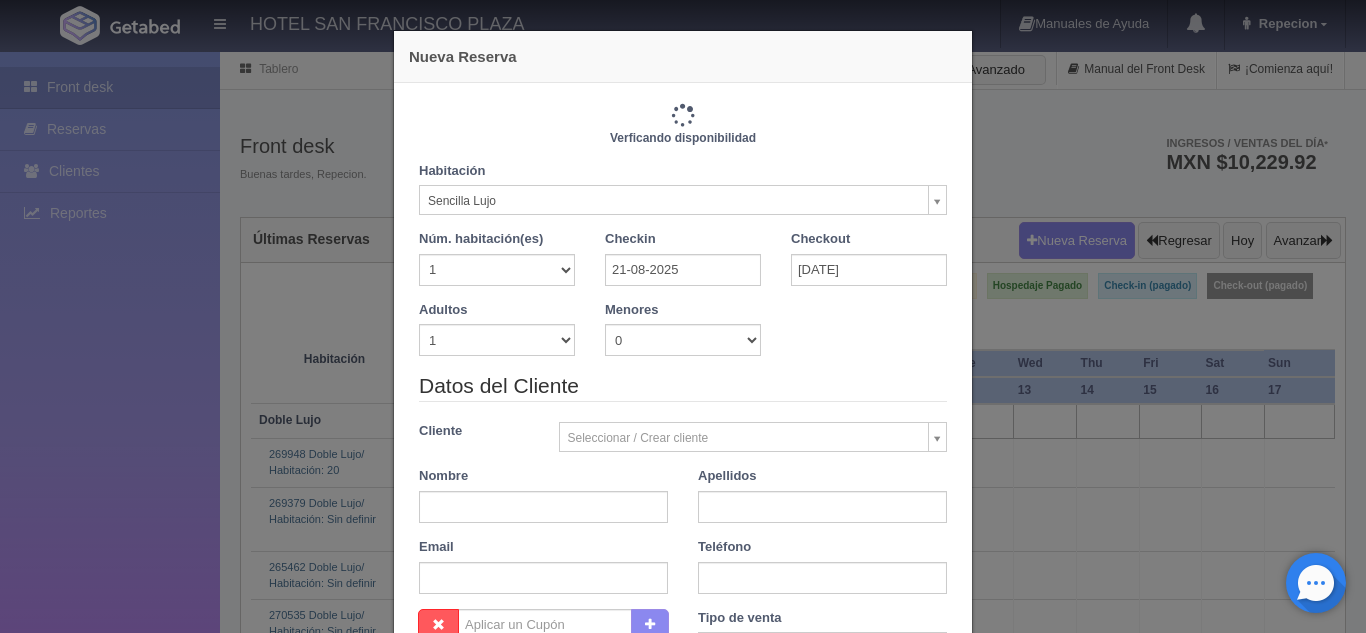 type on "1150.00" 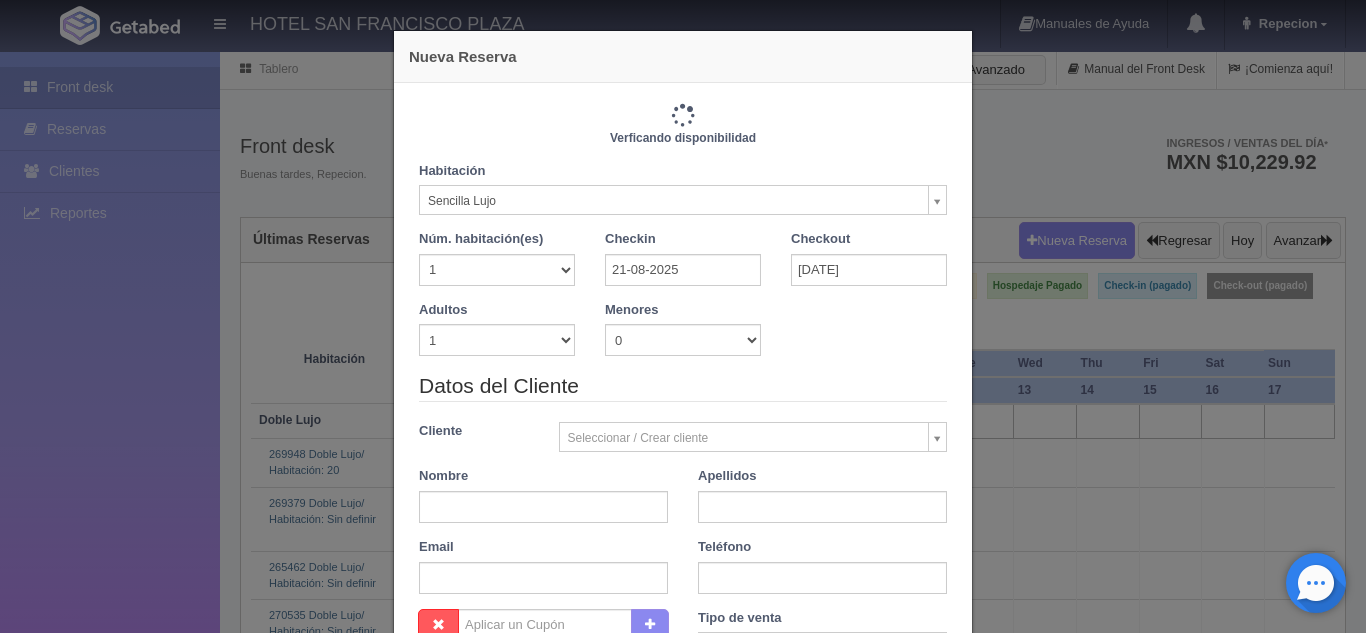 checkbox on "false" 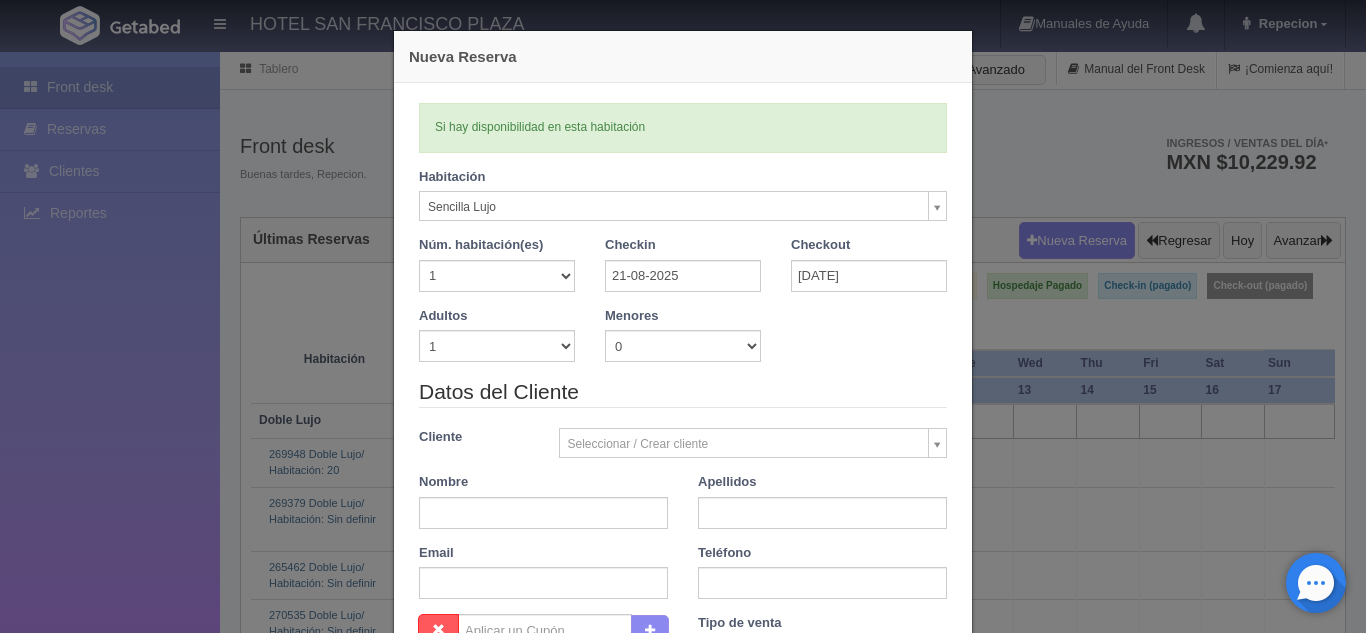 click on "HOTEL SAN FRANCISCO PLAZA
Manuales de Ayuda
Actualizaciones recientes
Repecion
Mi Perfil
Salir / Log Out
Procesando...
Front desk
Reservas
Clientes
Reportes
Reporte del día
Concentrado de ventas
Analíticas y revenue
Tablero" at bounding box center (683, 1914) 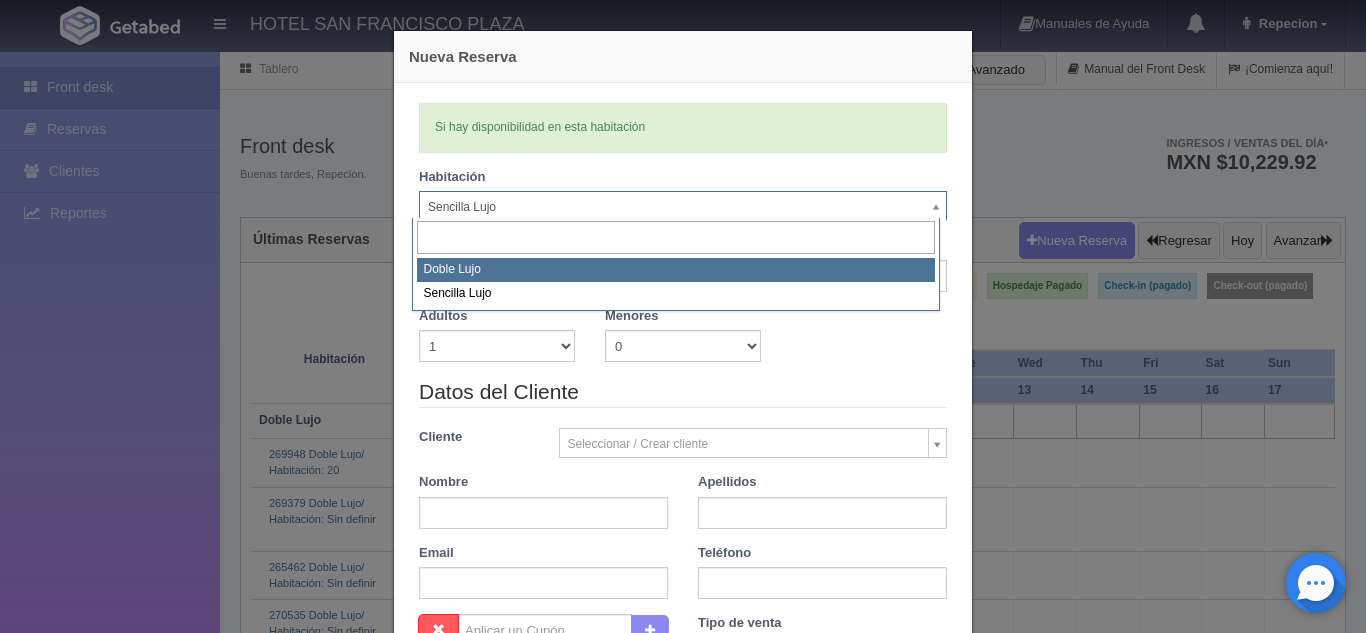 select on "577" 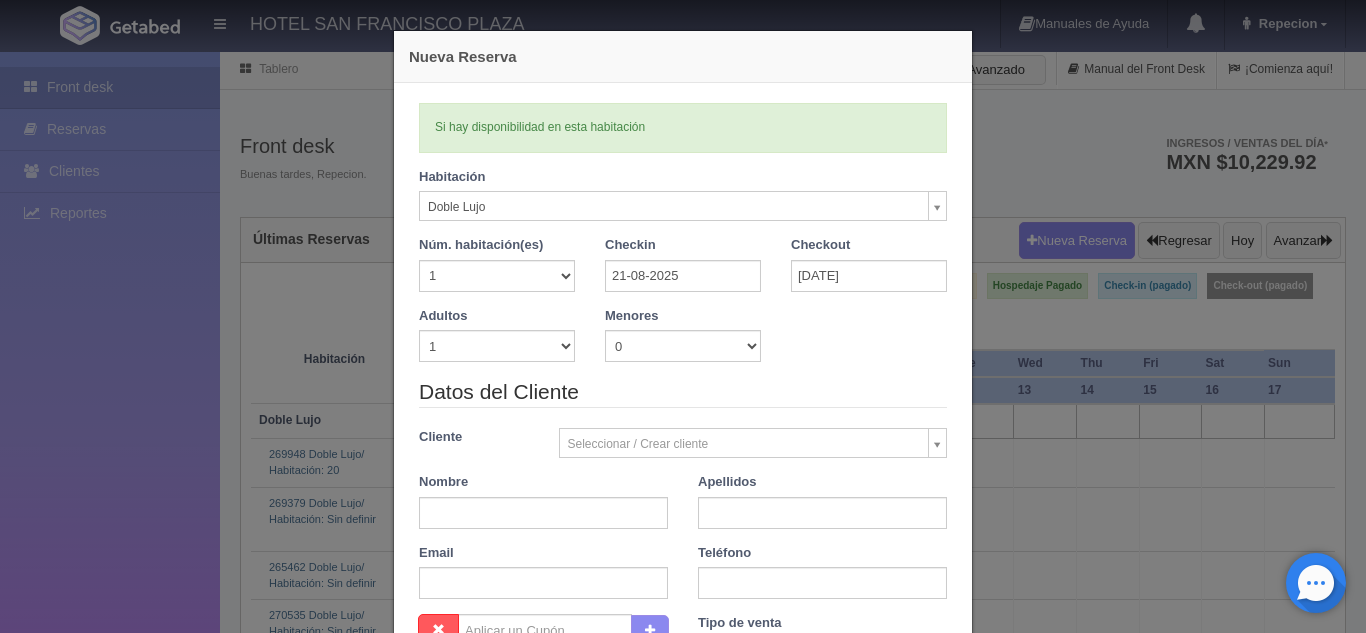 type 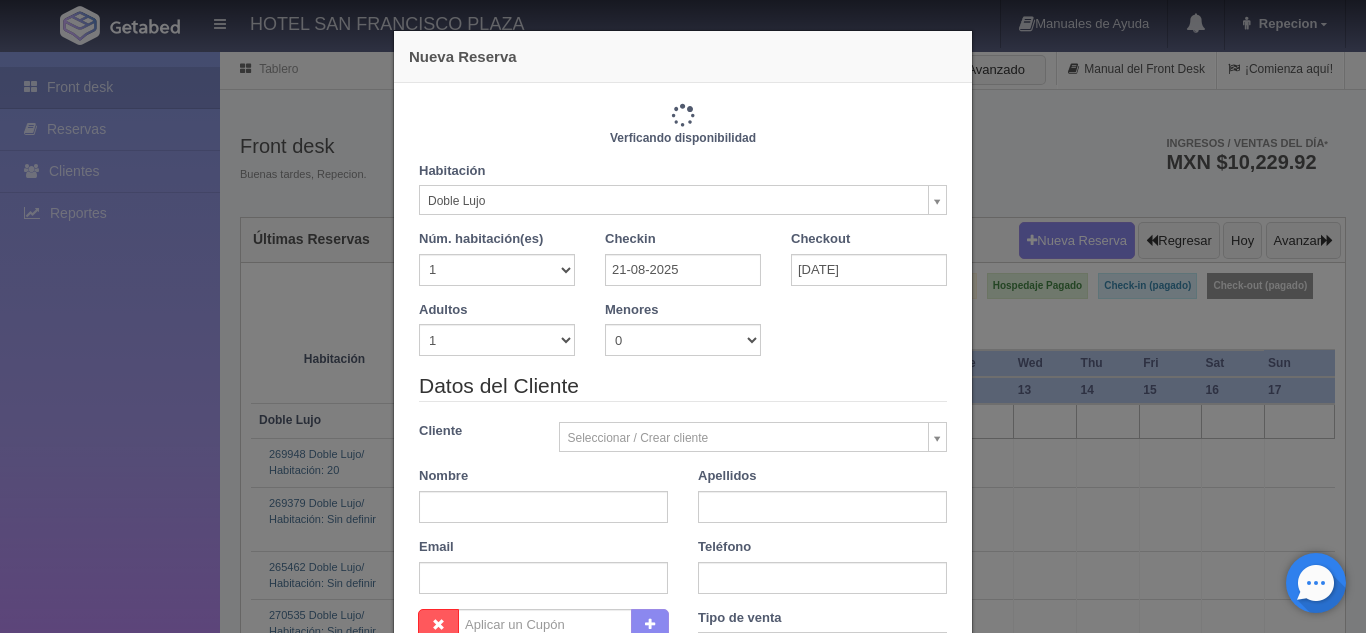 type on "1220.00" 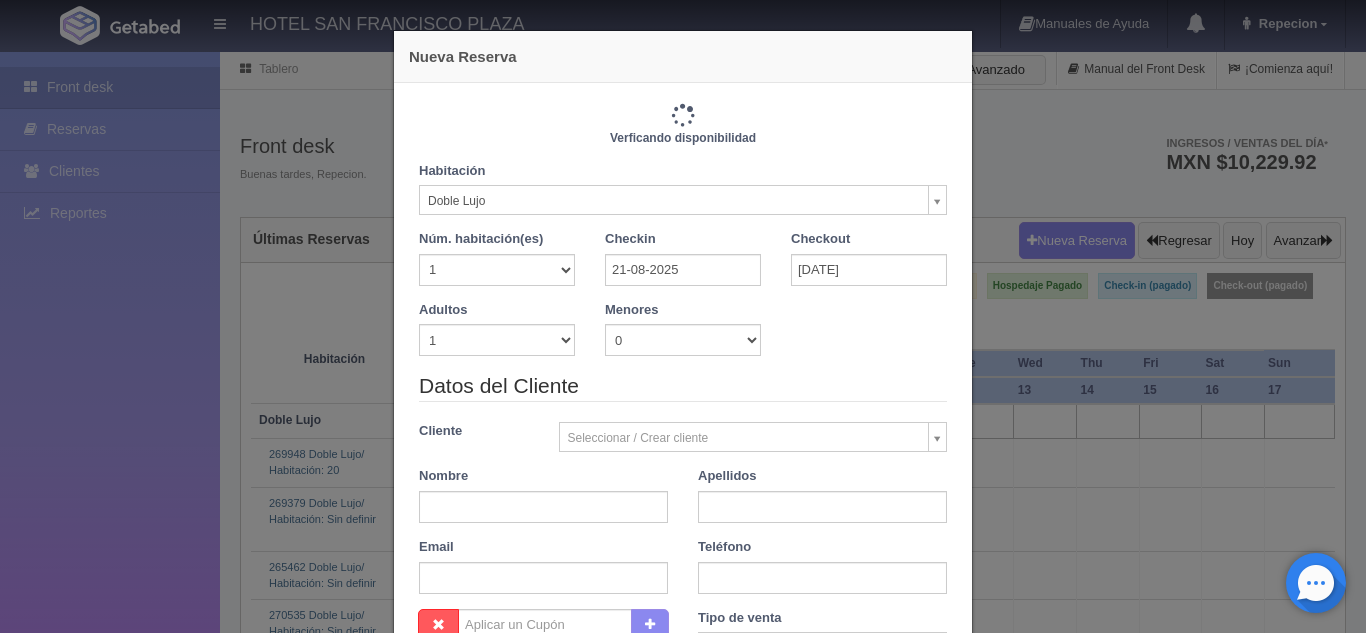checkbox on "false" 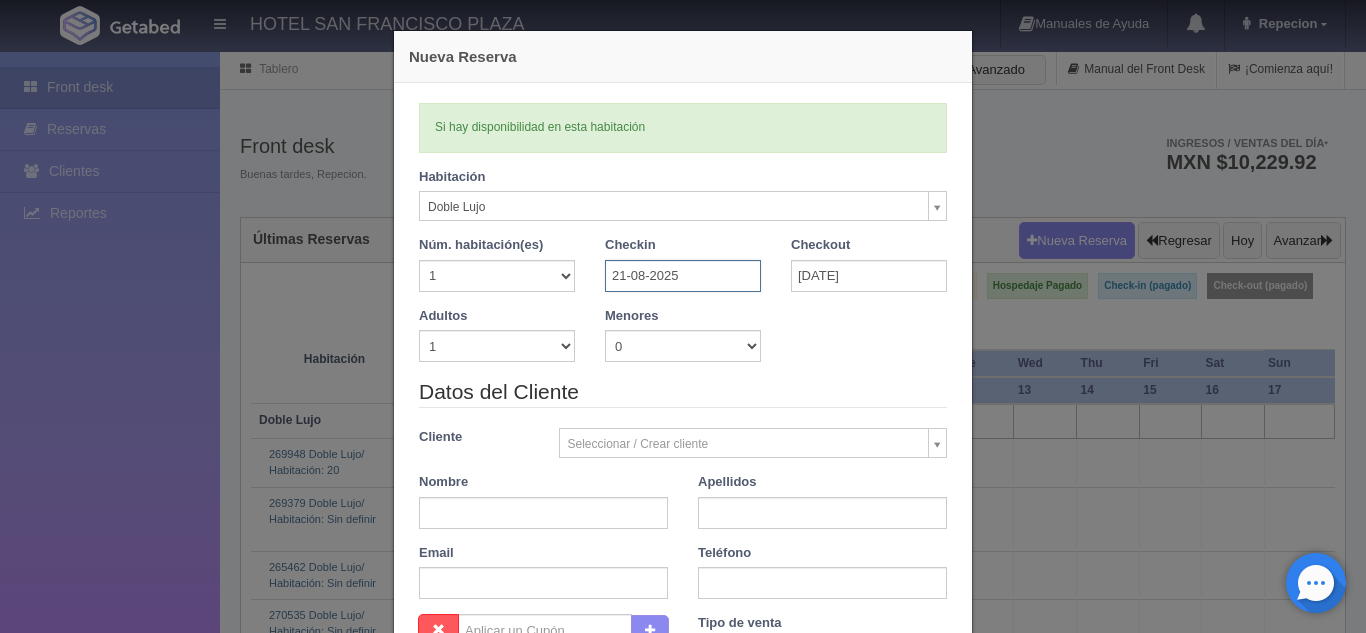click on "21-08-2025" at bounding box center (683, 276) 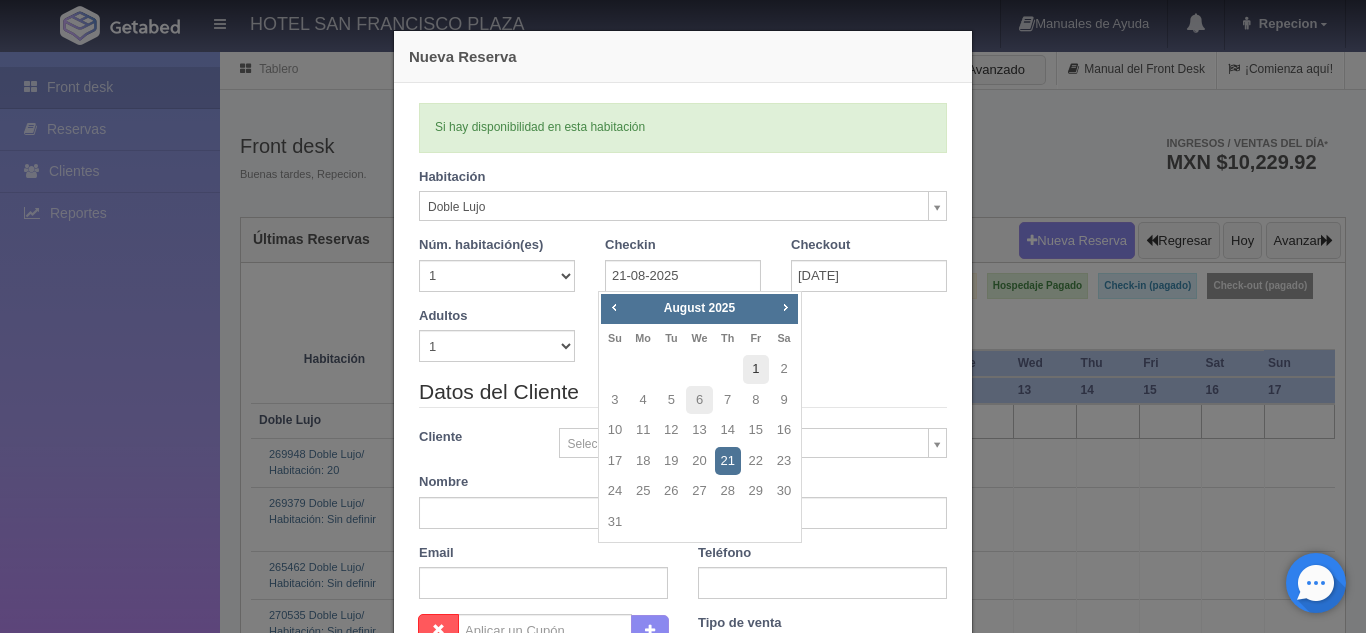 click on "1" at bounding box center [756, 369] 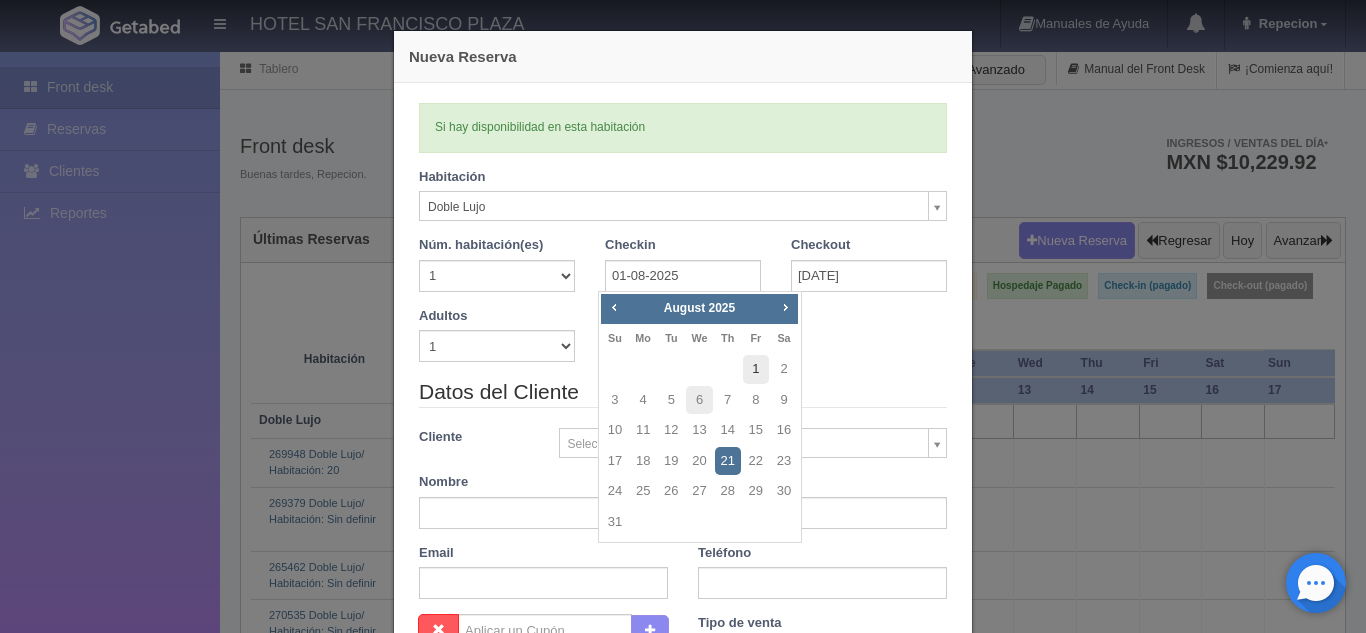 type 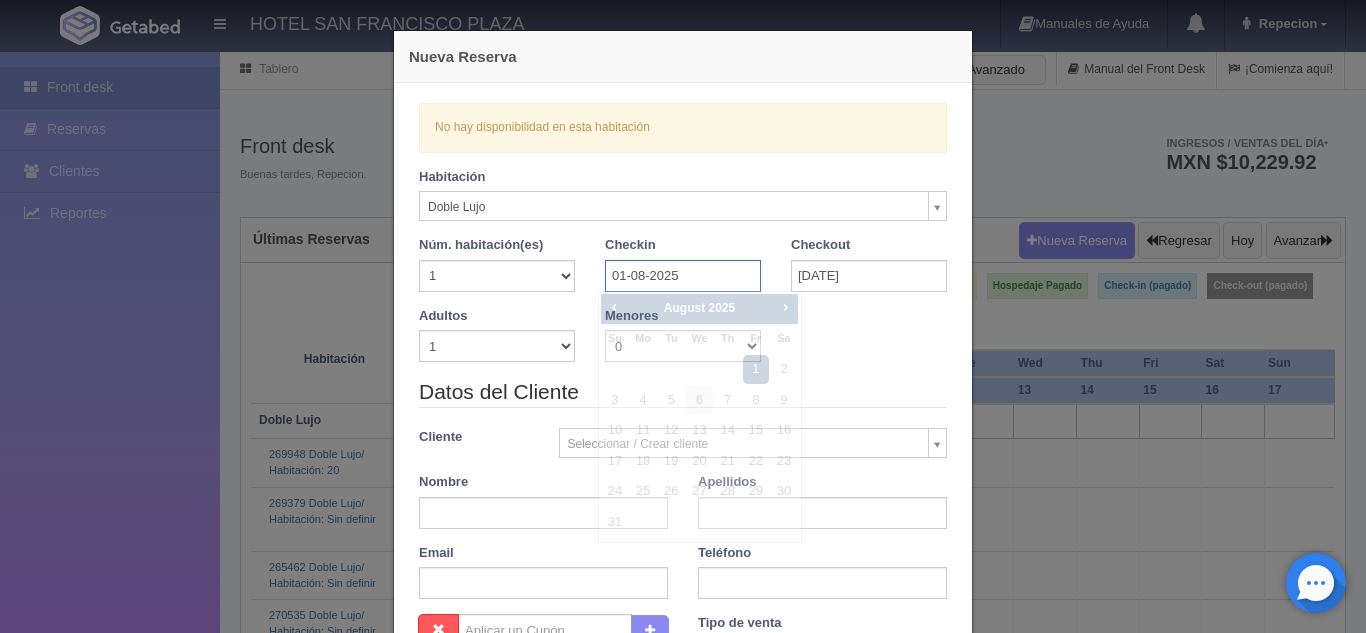 click on "01-08-2025" at bounding box center (683, 276) 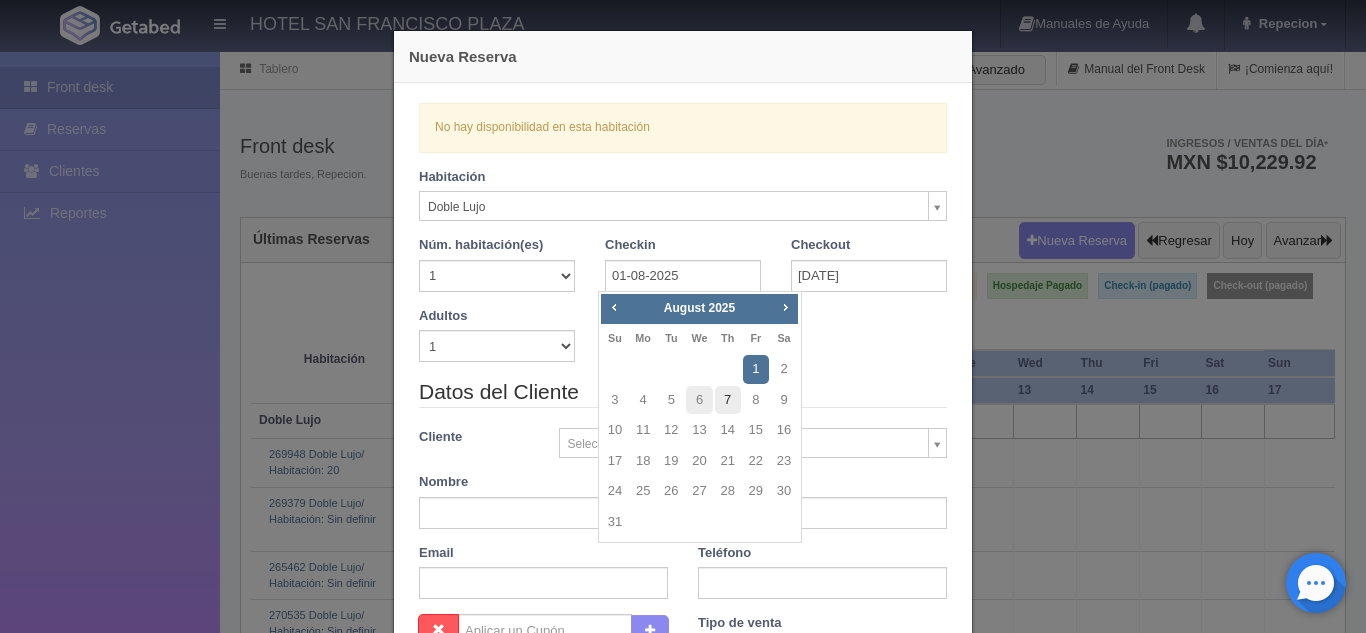 click on "7" at bounding box center [728, 400] 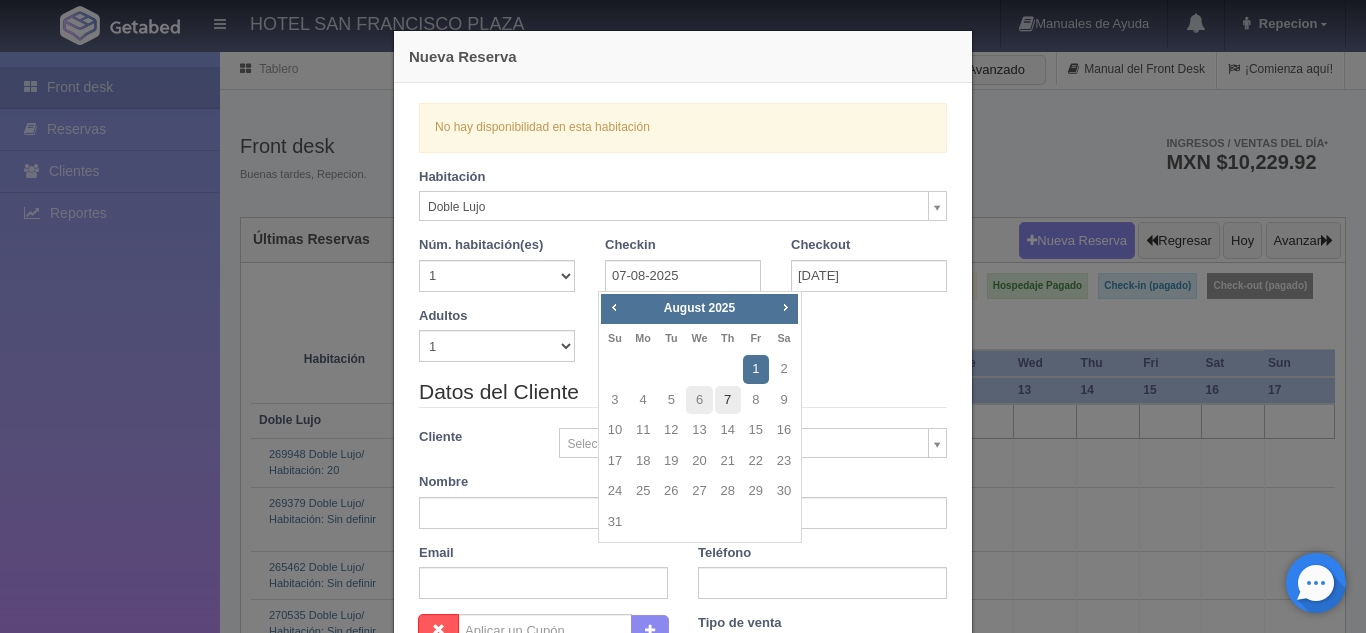 checkbox on "false" 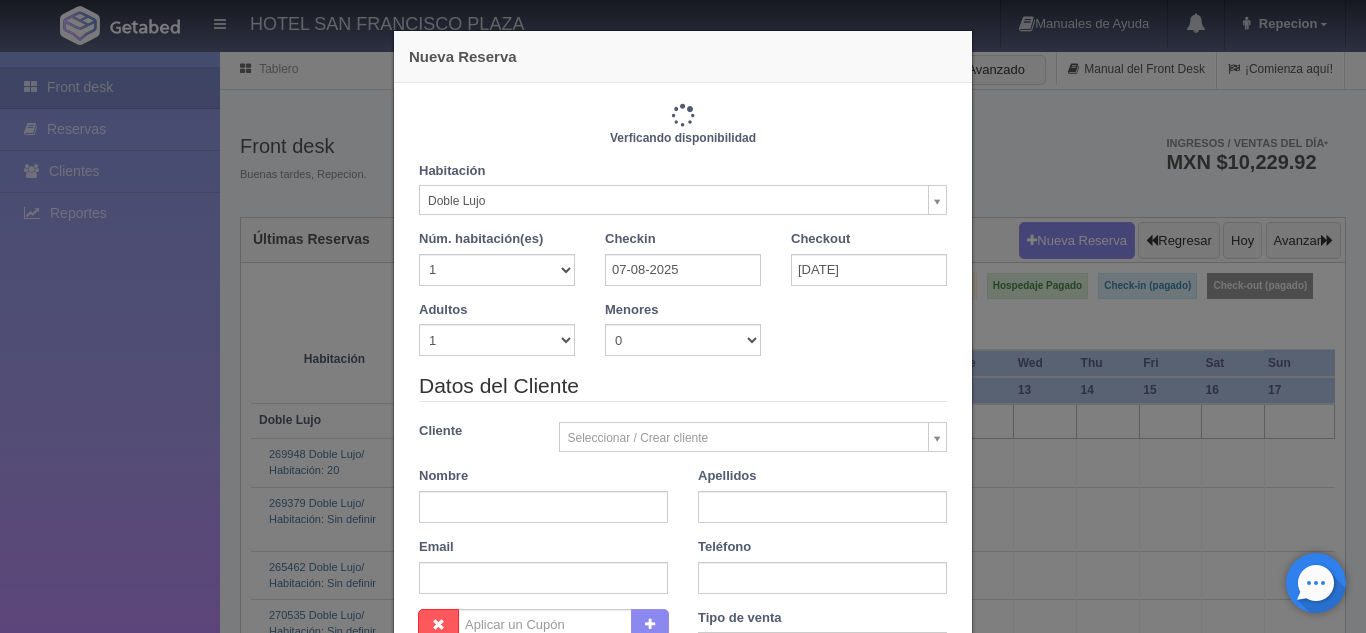 type on "18300.00" 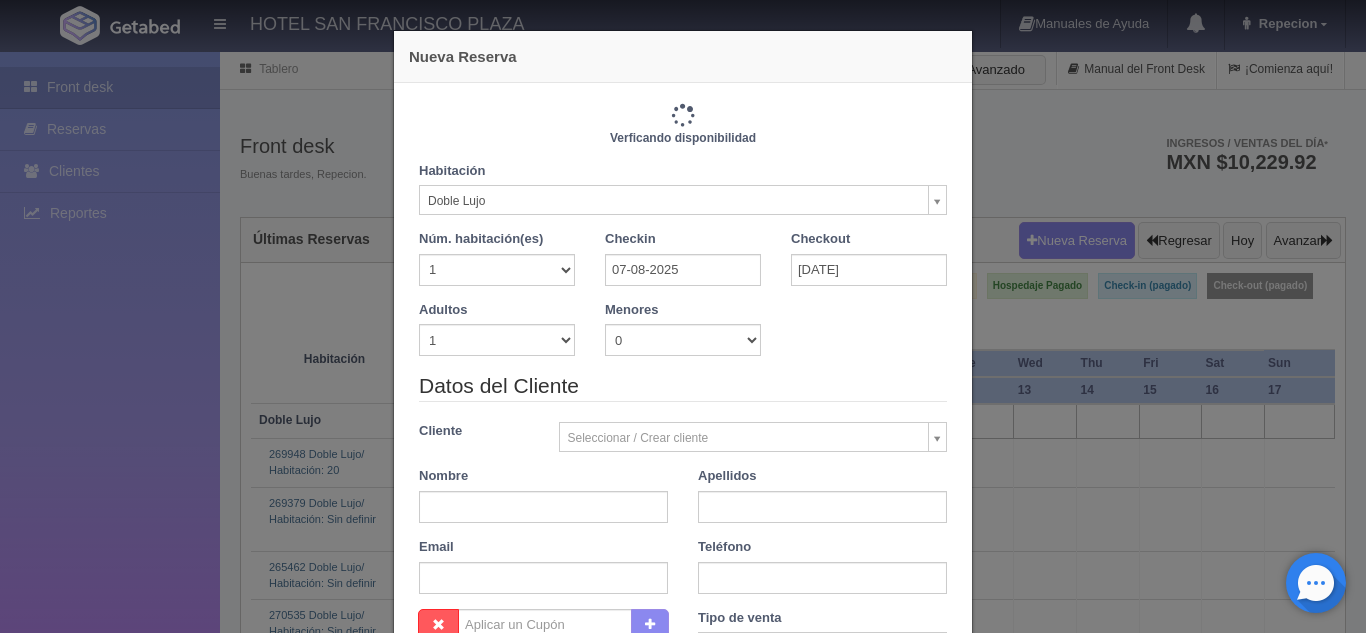 checkbox on "false" 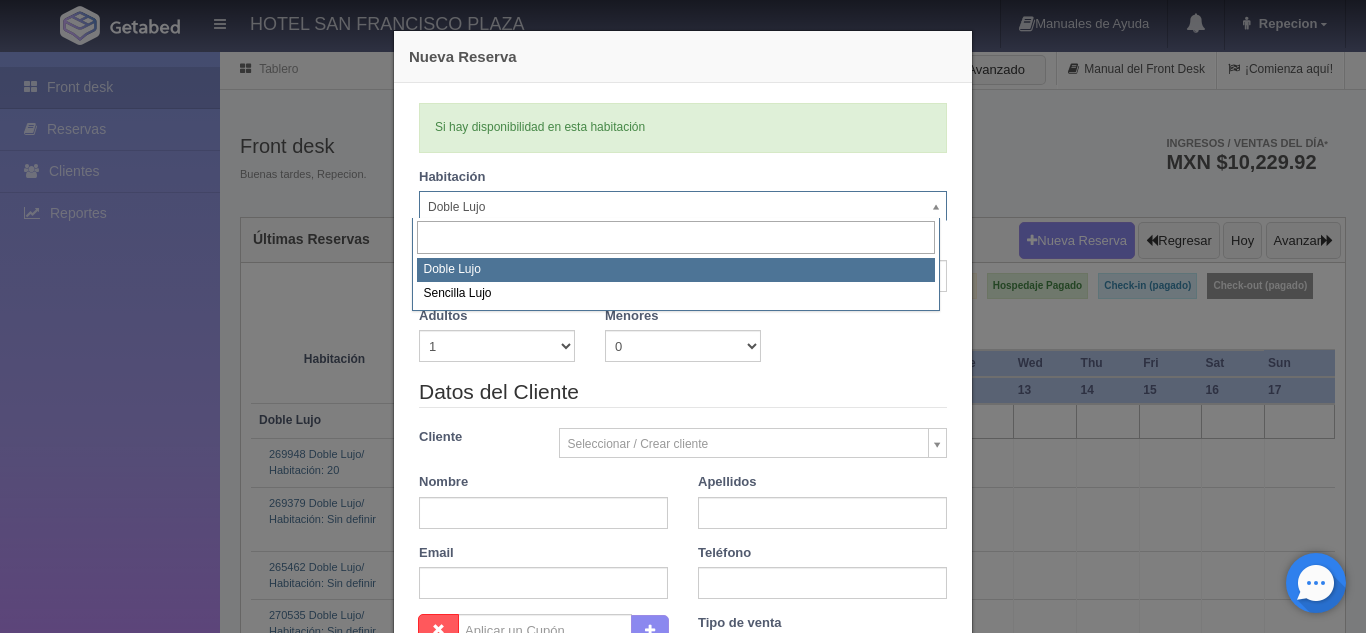 click on "HOTEL SAN FRANCISCO PLAZA
Manuales de Ayuda
Actualizaciones recientes
Repecion
Mi Perfil
Salir / Log Out
Procesando...
Front desk
Reservas
Clientes
Reportes
Reporte del día
Concentrado de ventas
Analíticas y revenue
Tablero" at bounding box center [683, 1914] 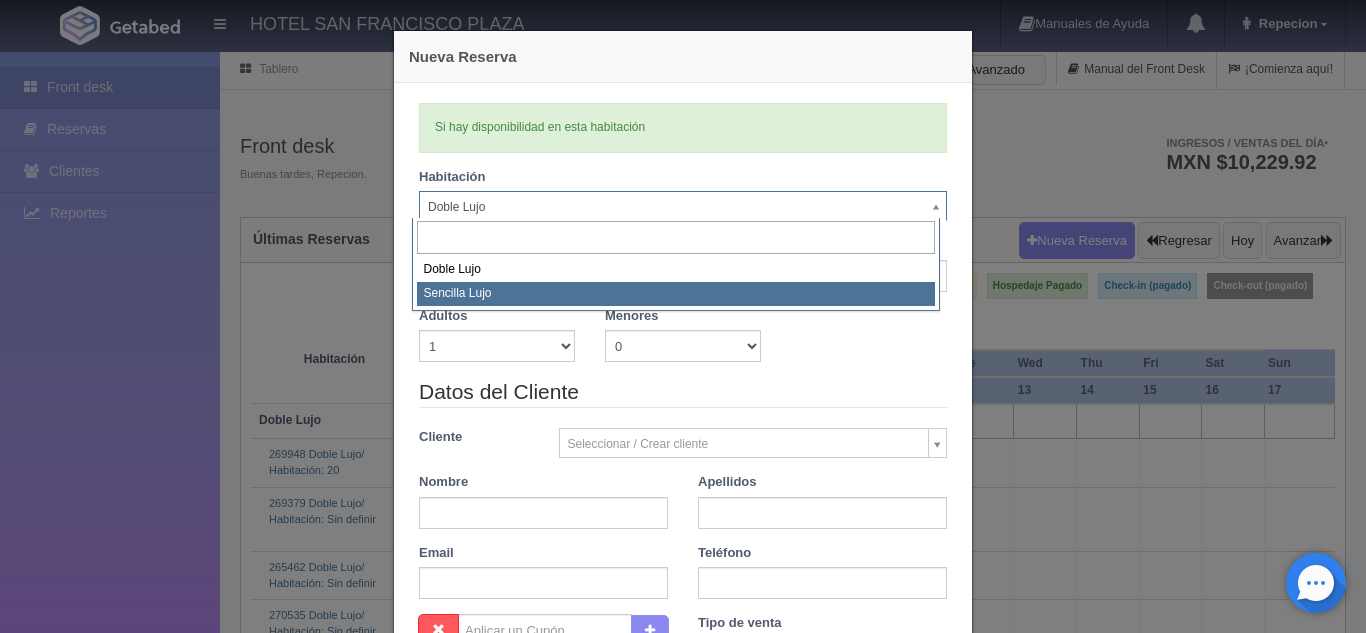 select on "576" 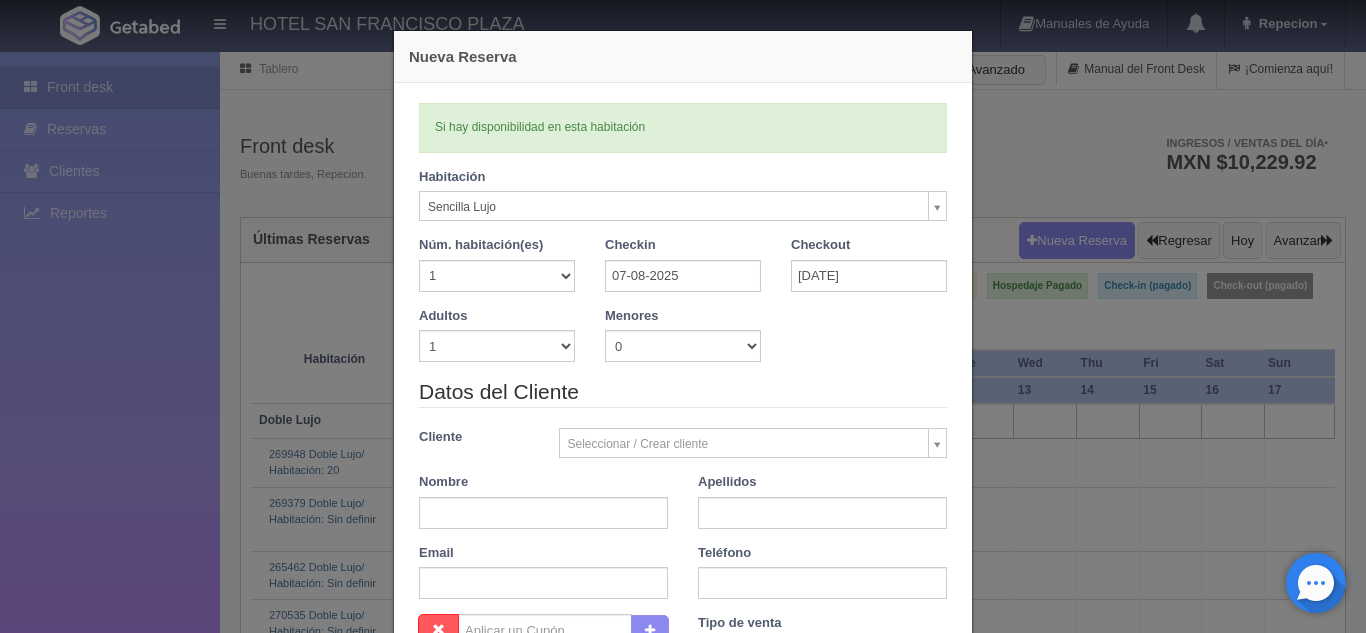 type 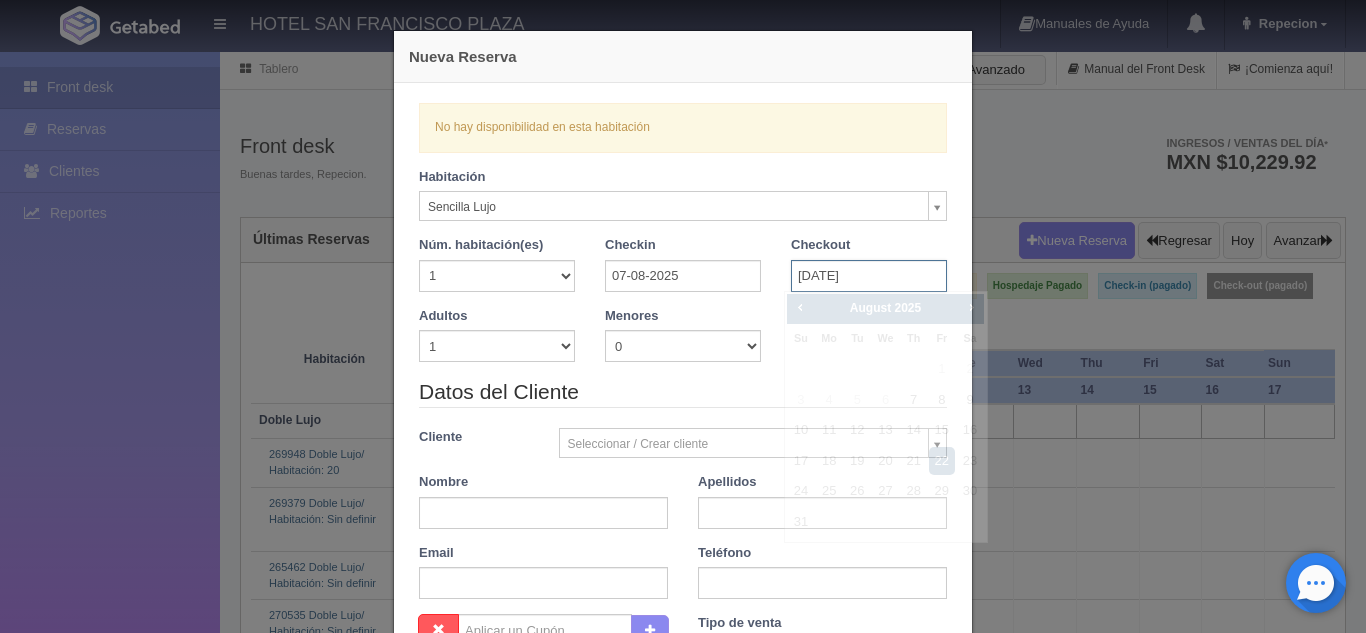 click on "[DATE]" at bounding box center [869, 276] 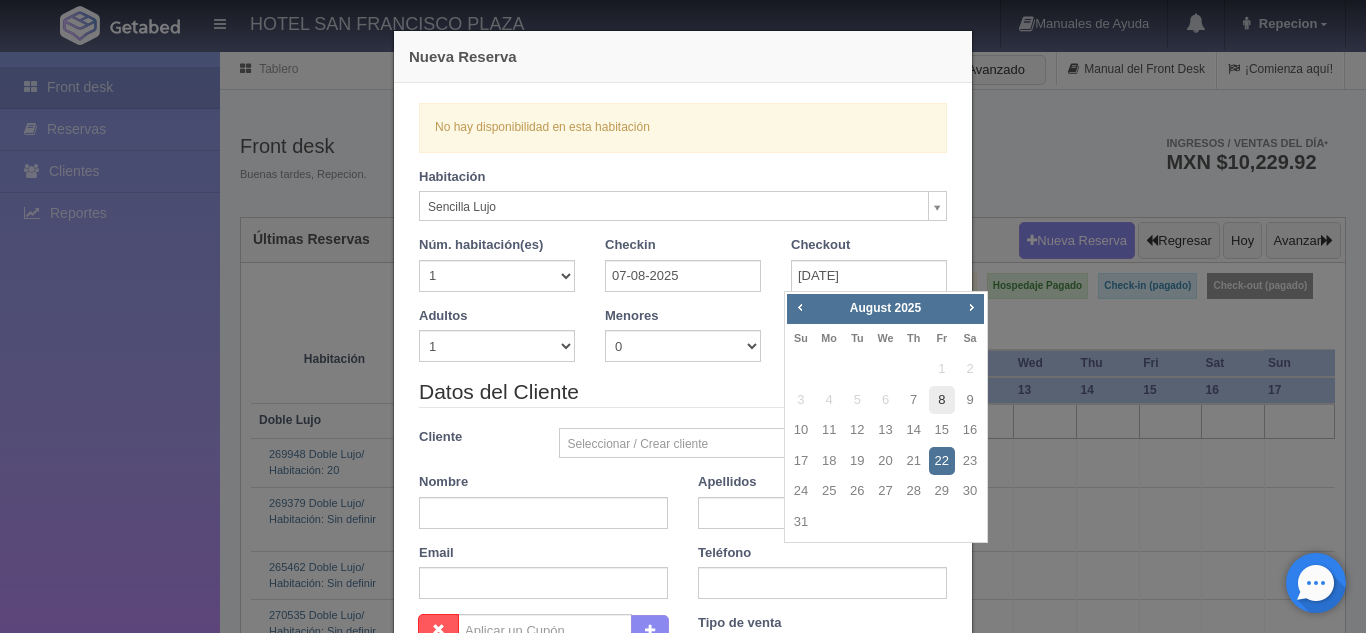 click on "8" at bounding box center [942, 400] 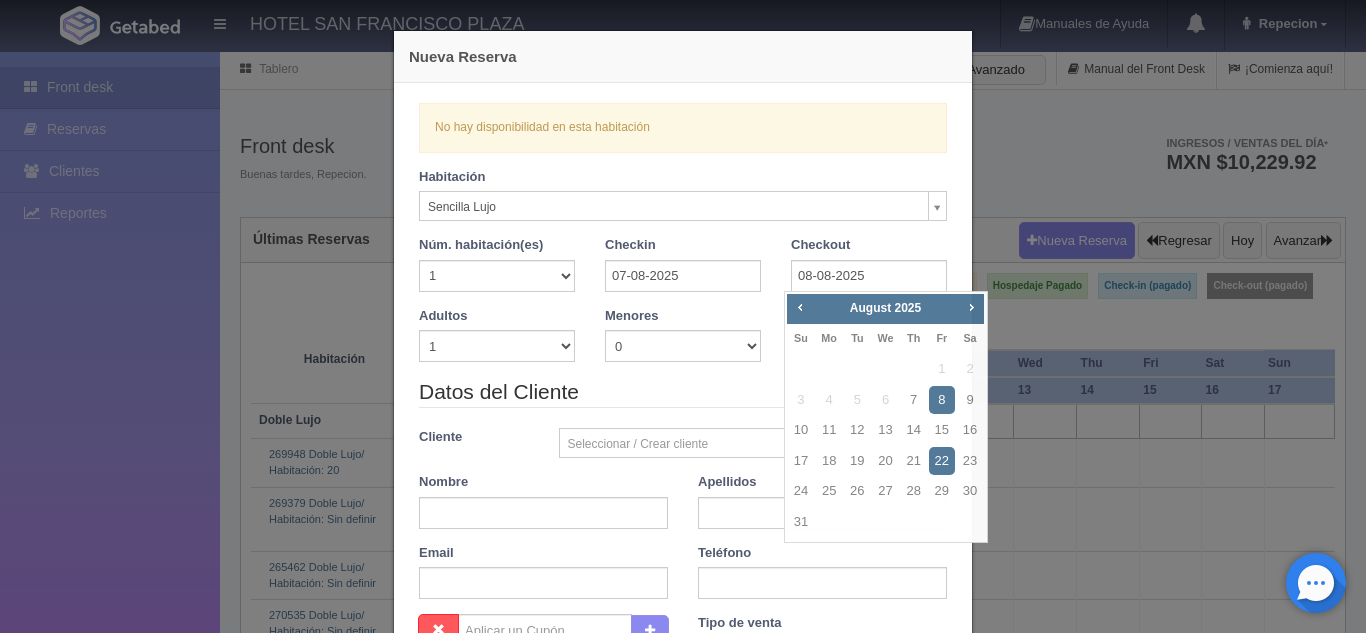 checkbox on "false" 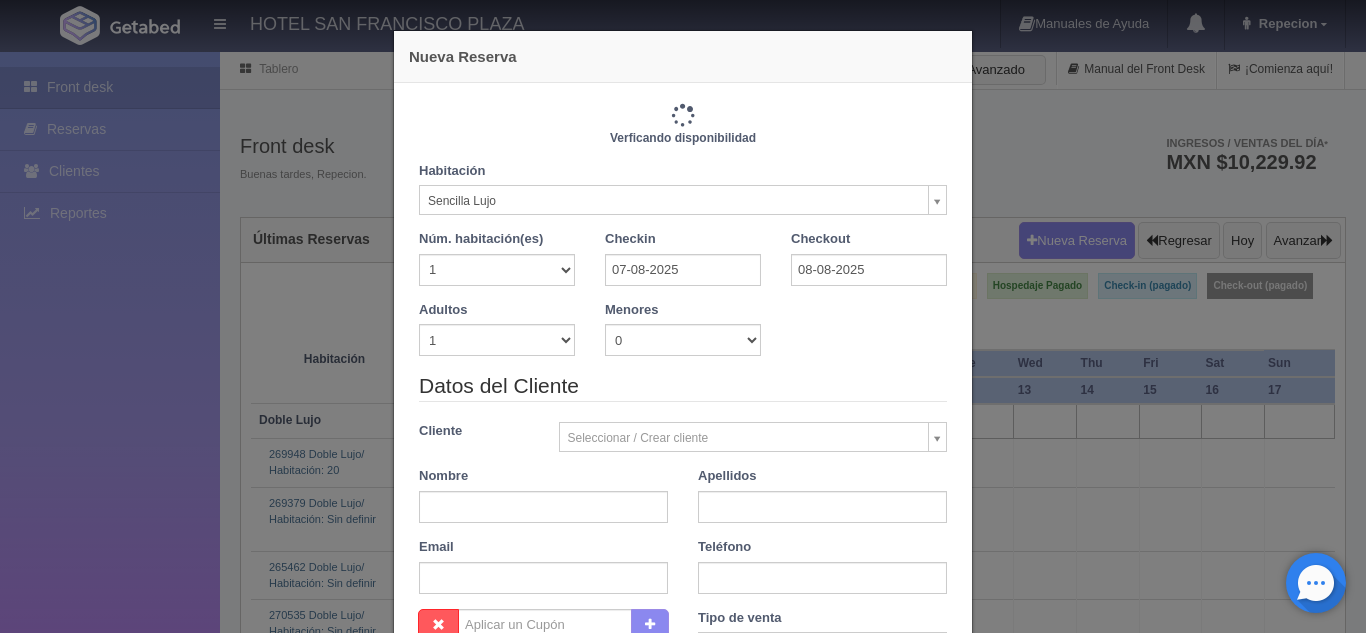 type on "1150.00" 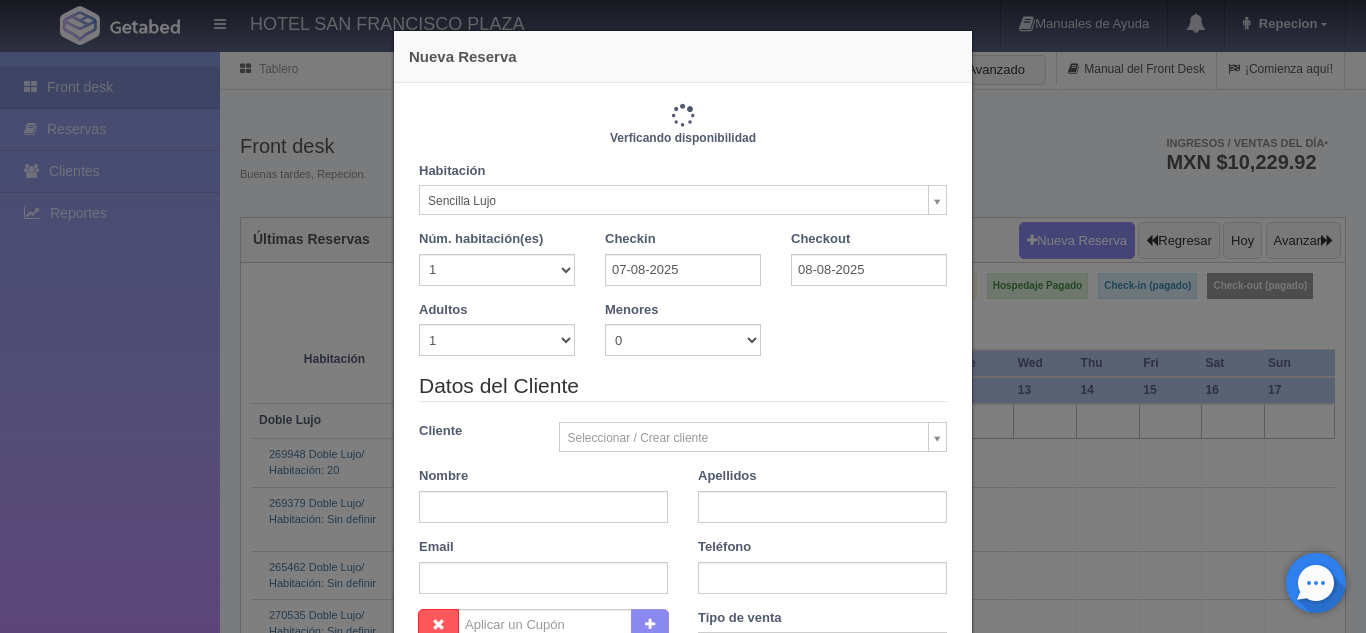 checkbox on "false" 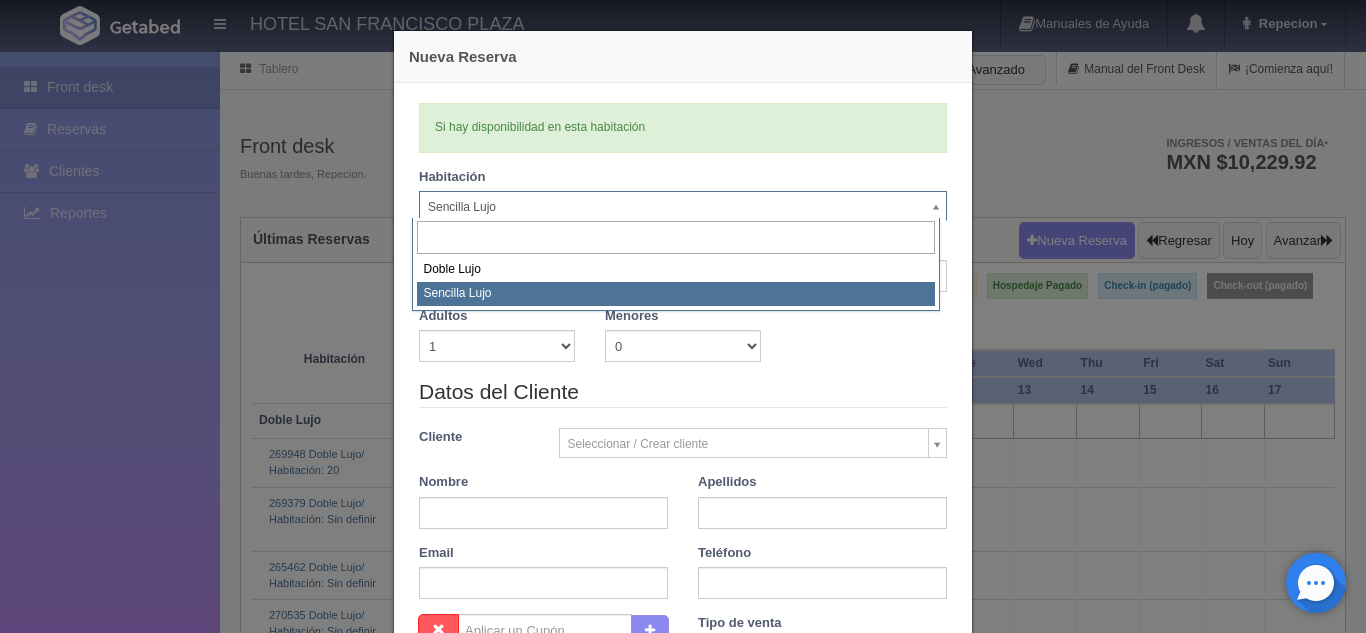 drag, startPoint x: 558, startPoint y: 210, endPoint x: 518, endPoint y: 222, distance: 41.761227 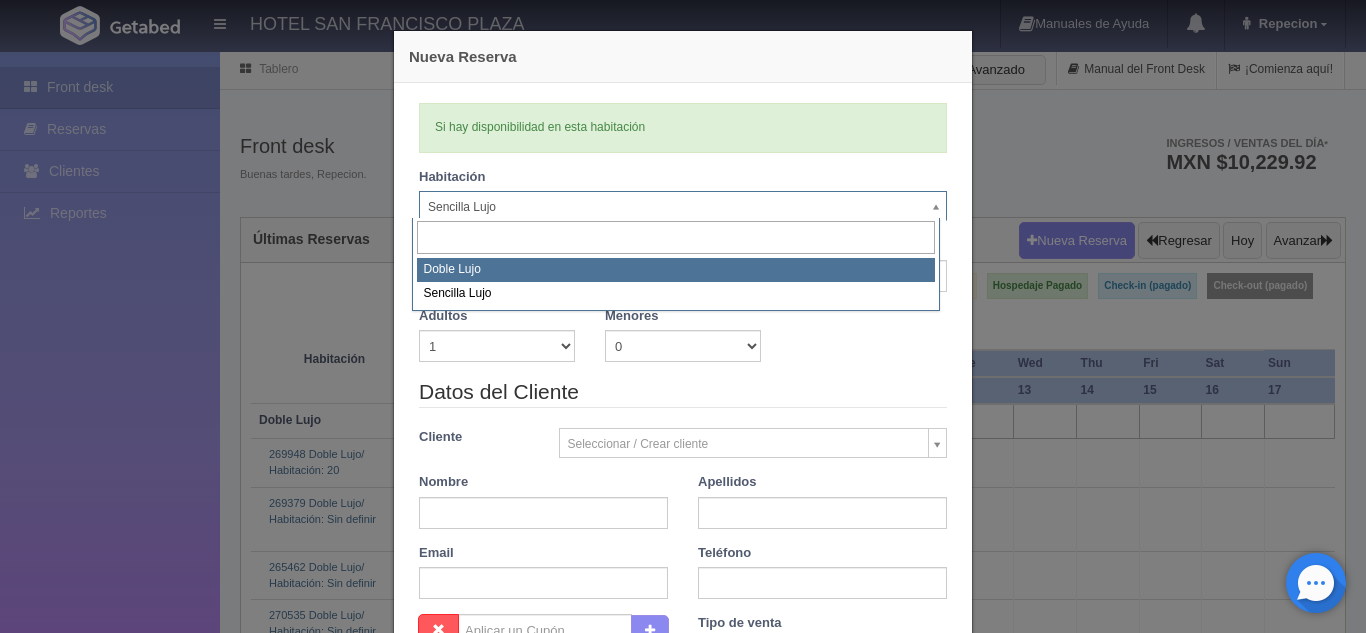 select on "577" 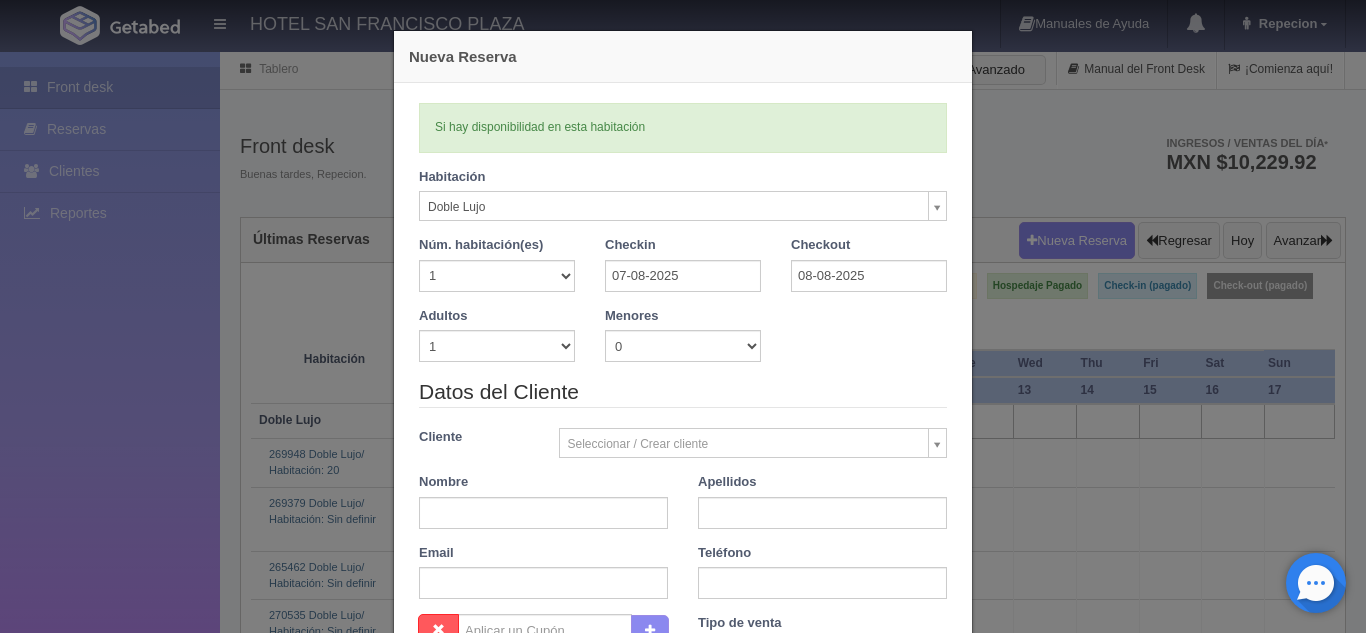 type 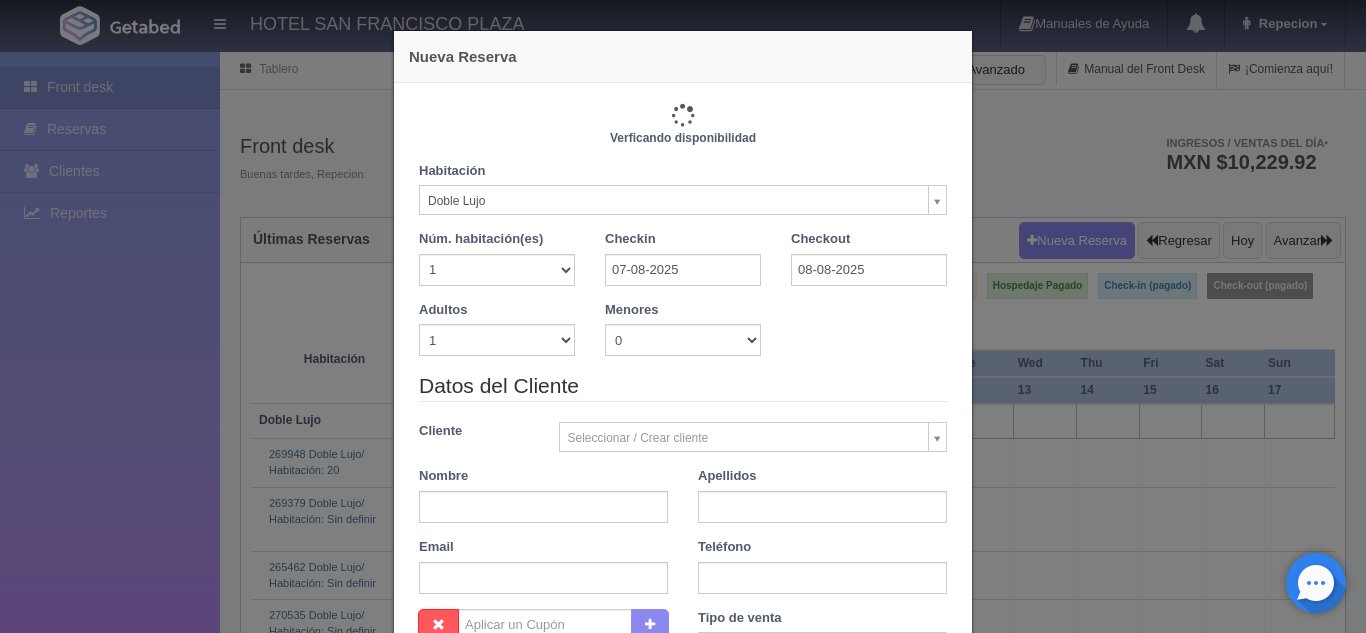 type on "1220.00" 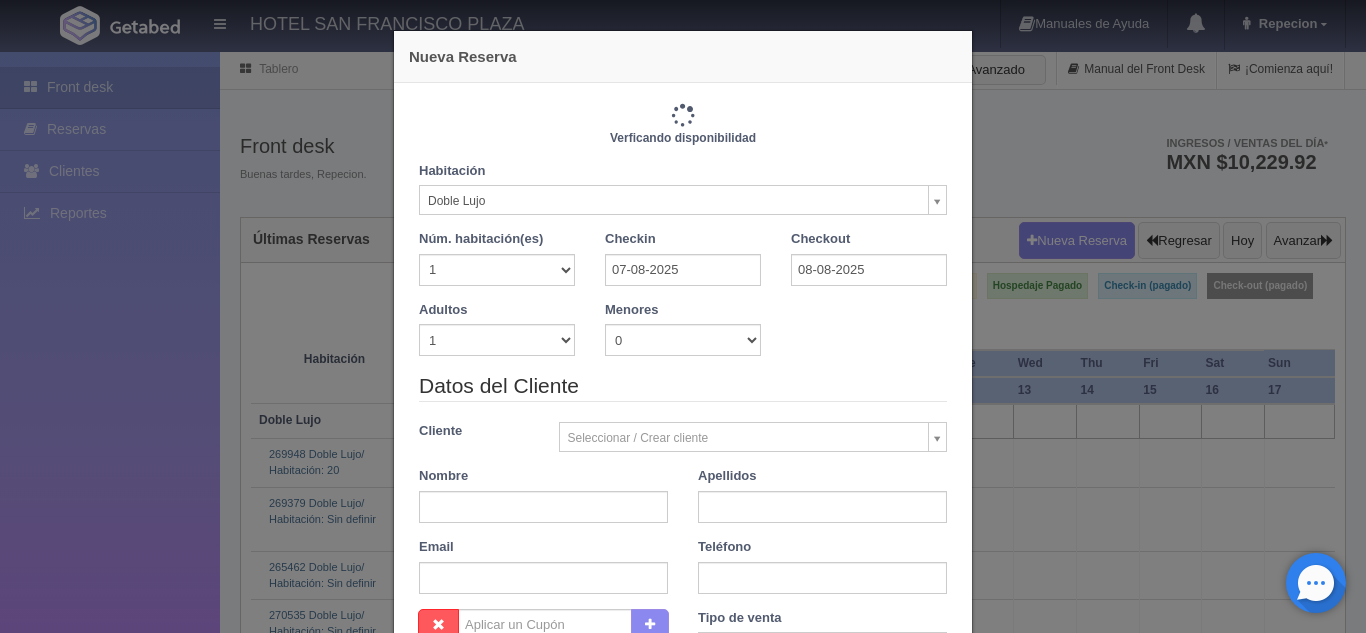 checkbox on "false" 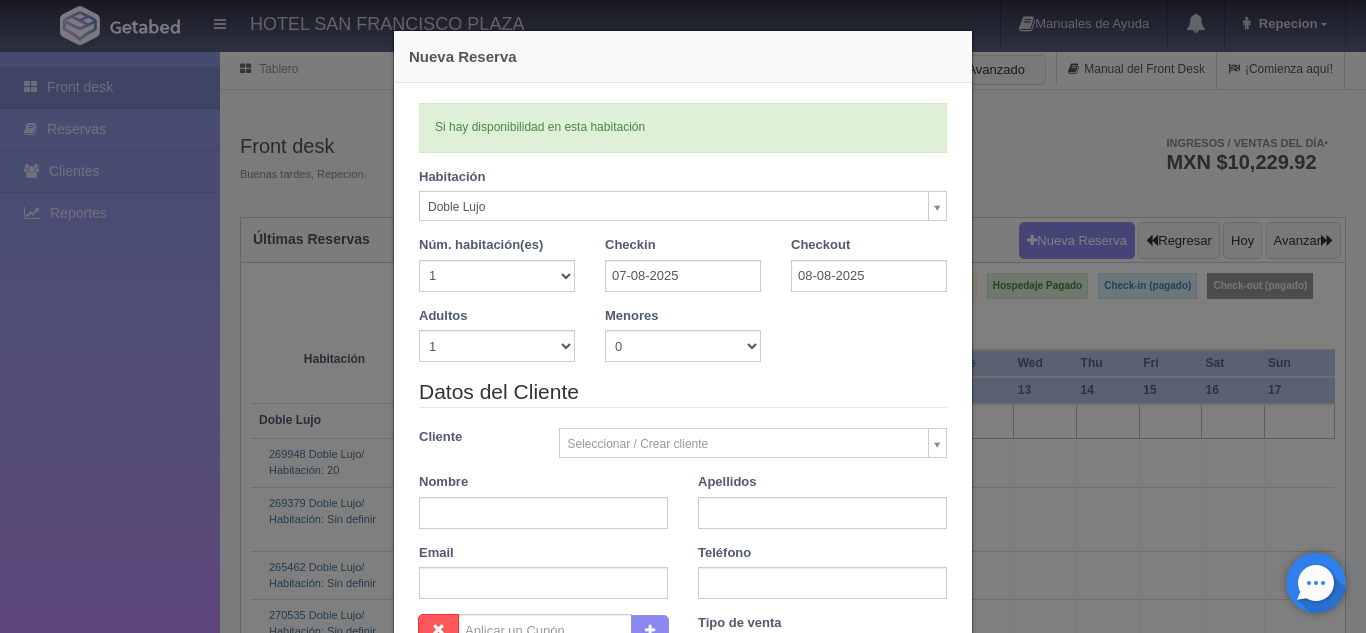 click on "HOTEL SAN FRANCISCO PLAZA
Manuales de Ayuda
Actualizaciones recientes
Repecion
Mi Perfil
Salir / Log Out
Procesando...
Front desk
Reservas
Clientes
Reportes
Reporte del día
Concentrado de ventas
Analíticas y revenue
Tablero" at bounding box center (683, 1914) 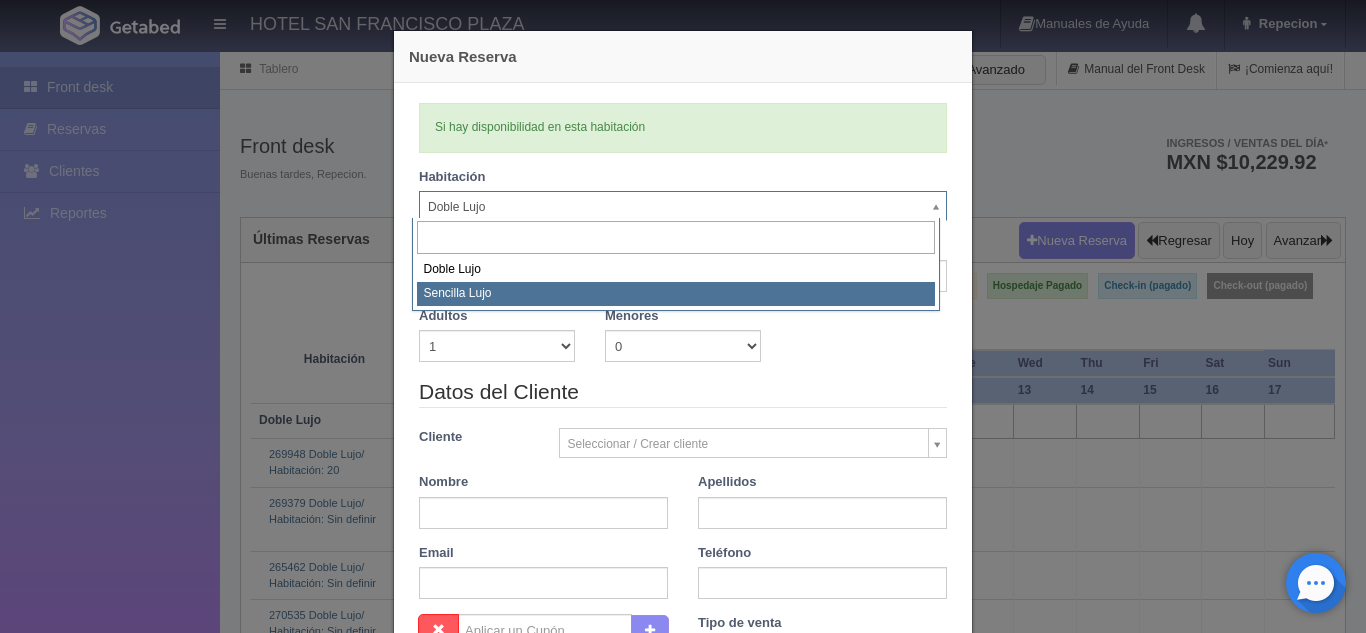 select on "576" 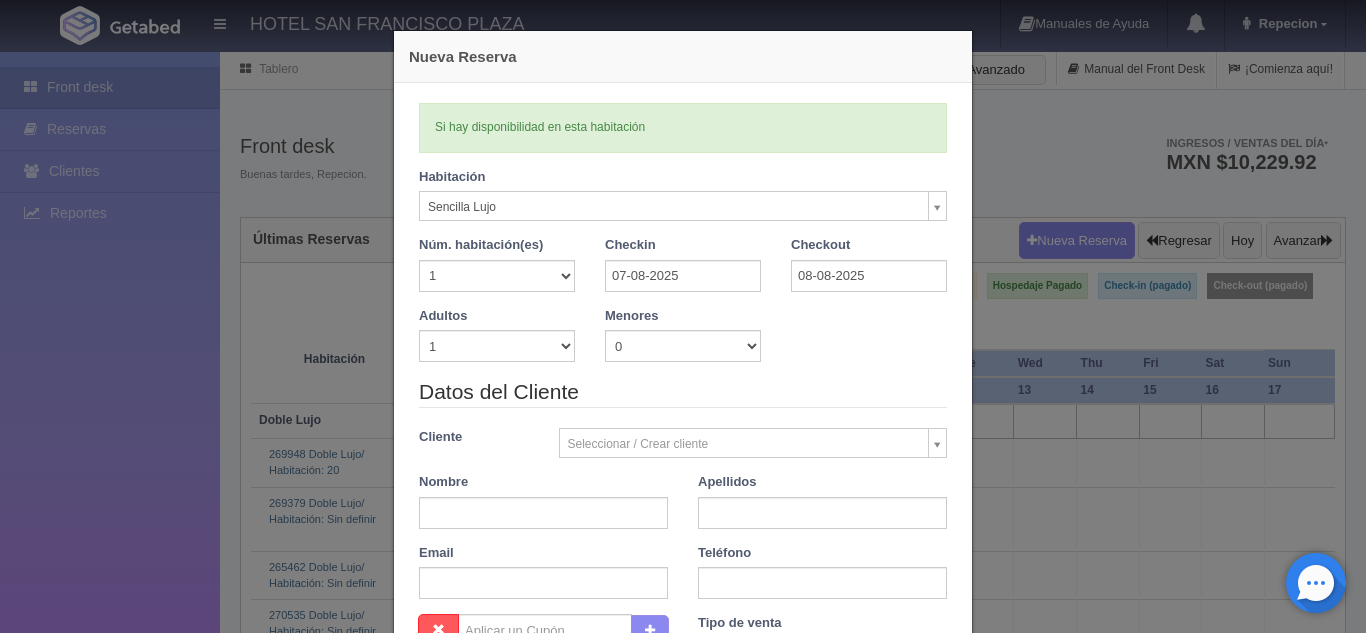 type 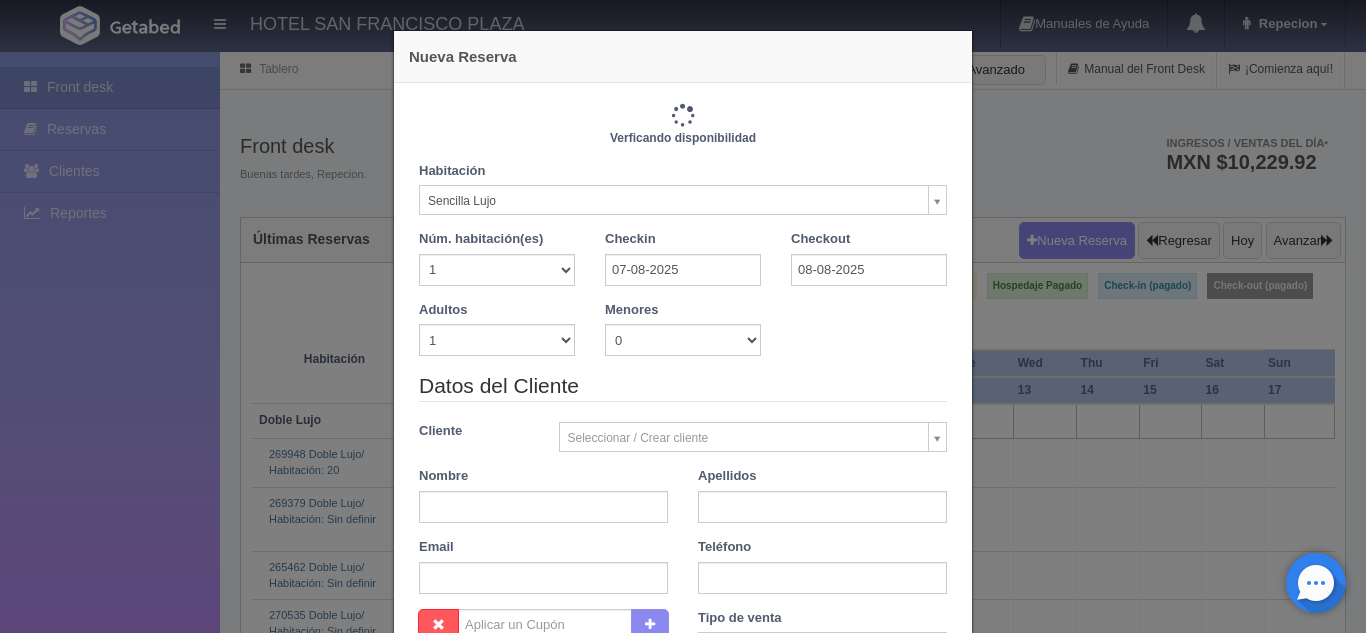 type on "1150.00" 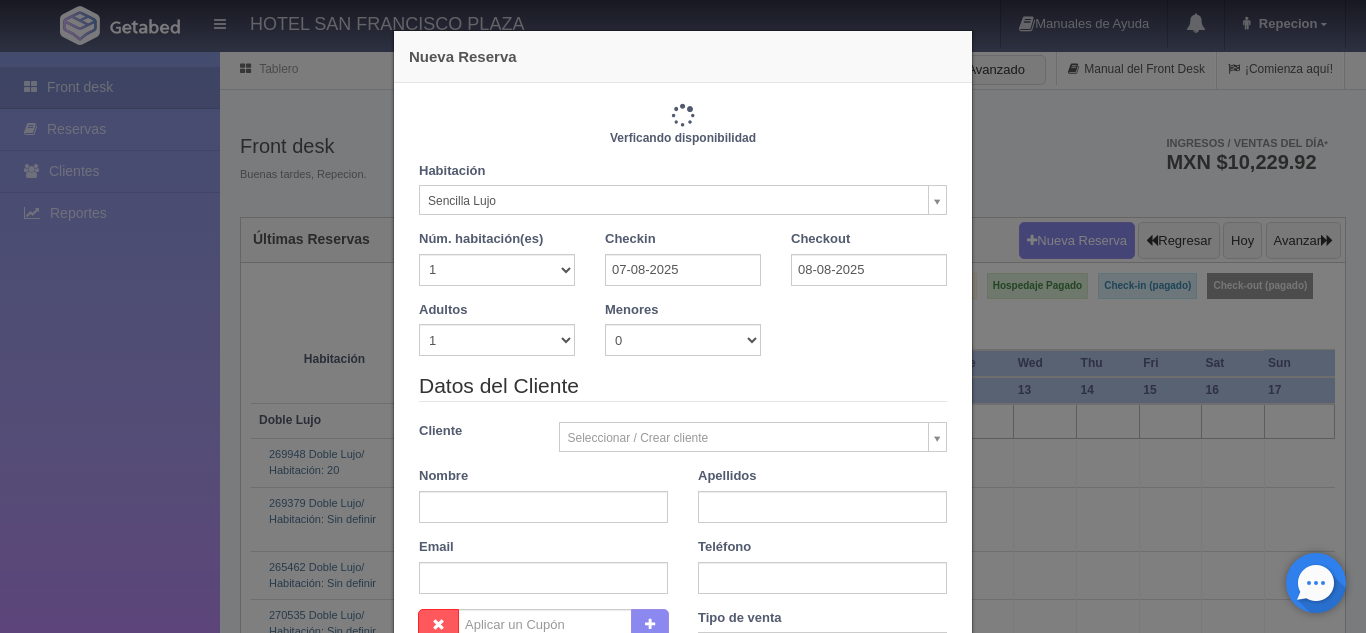 checkbox on "false" 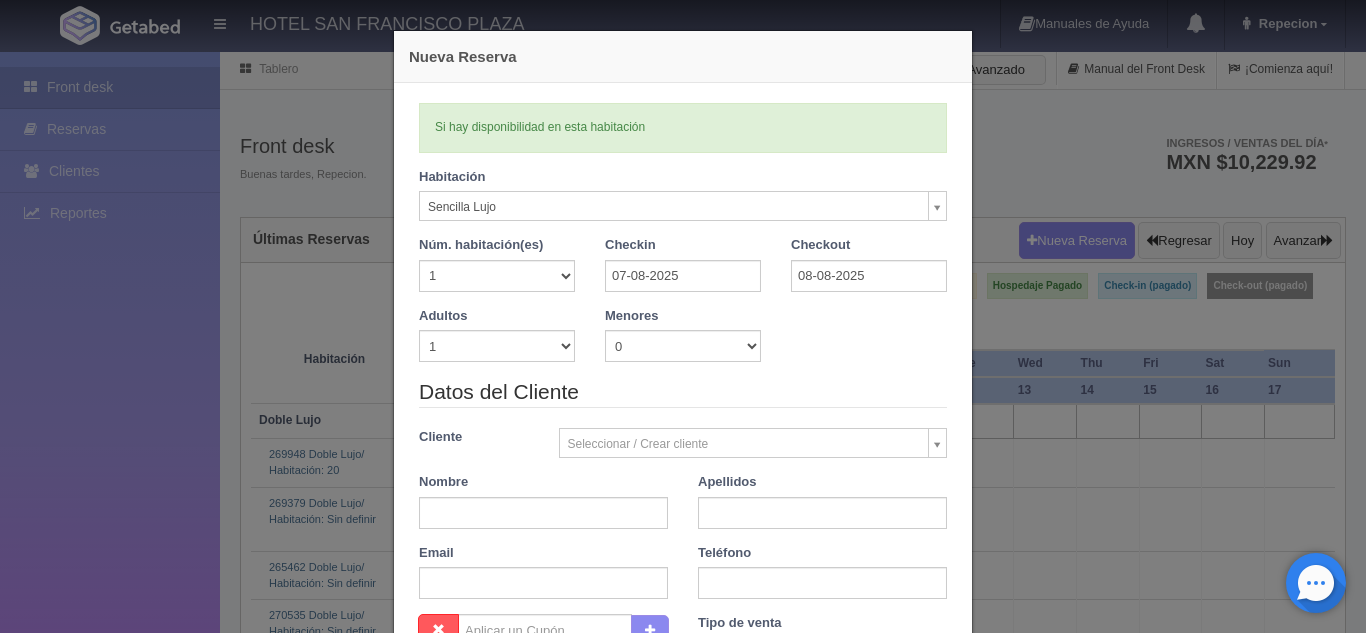 scroll, scrollTop: 410, scrollLeft: 0, axis: vertical 